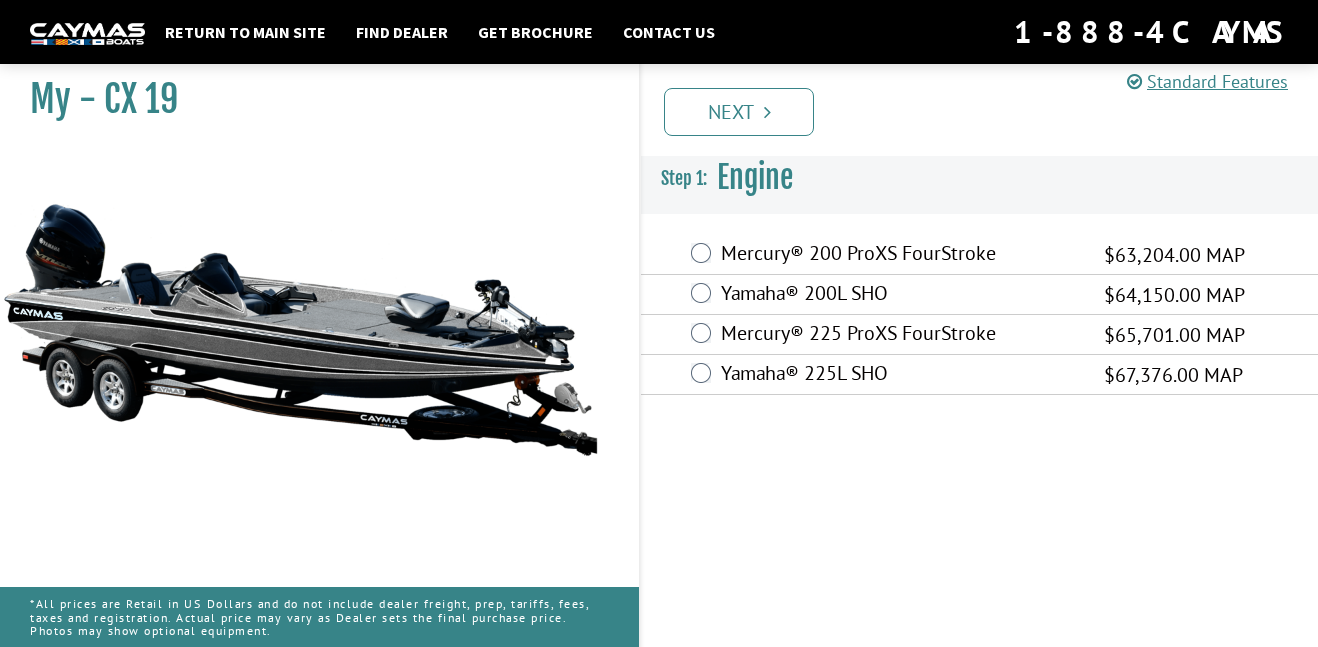 scroll, scrollTop: 0, scrollLeft: 0, axis: both 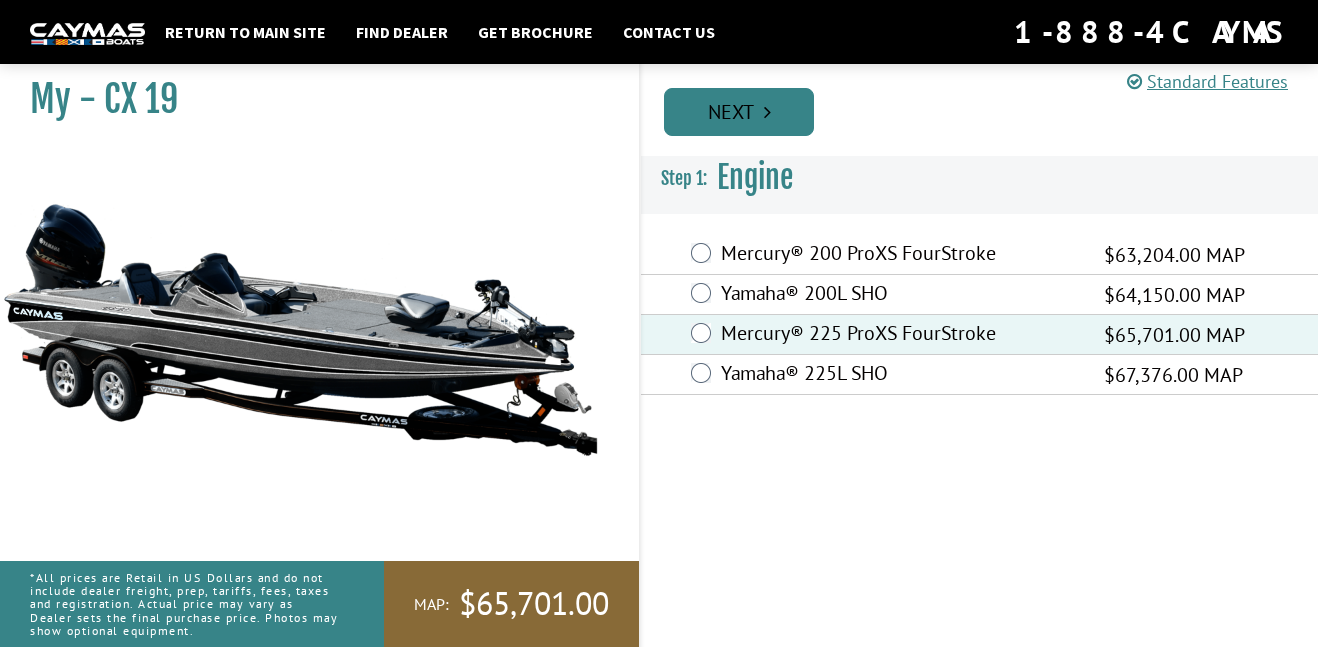 click on "Next" at bounding box center (739, 112) 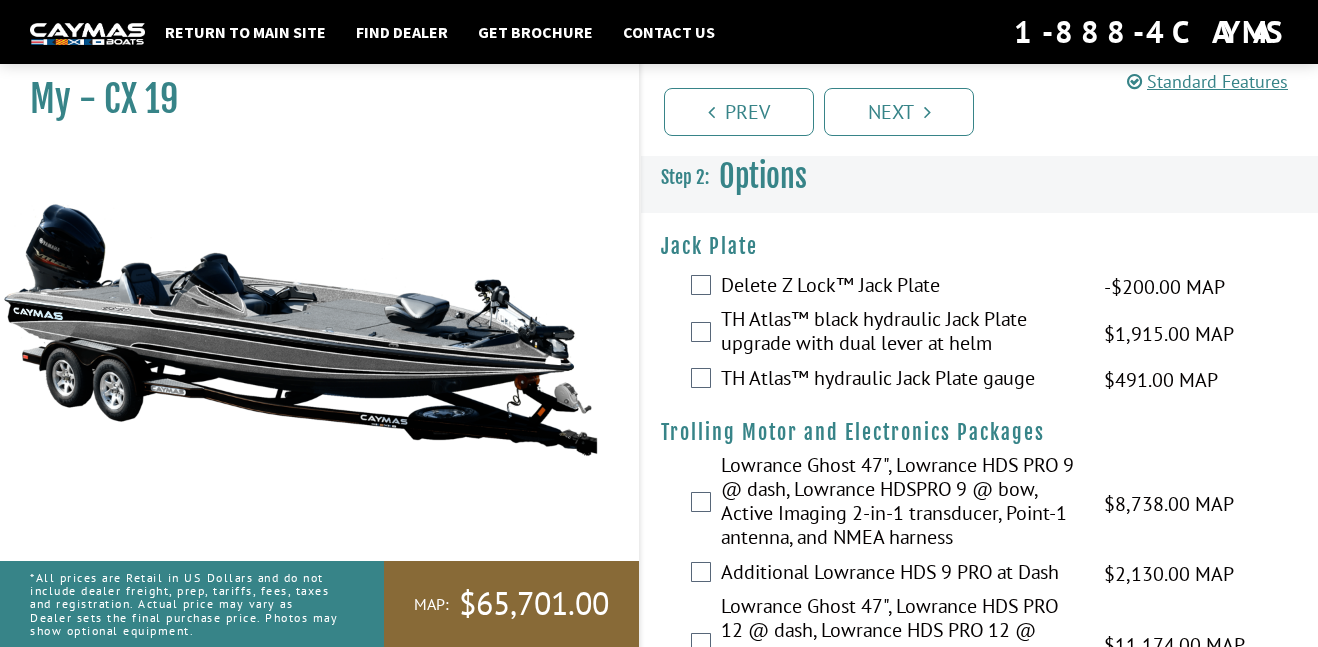 click on "TH Atlas™ hydraulic Jack Plate gauge" at bounding box center [900, 380] 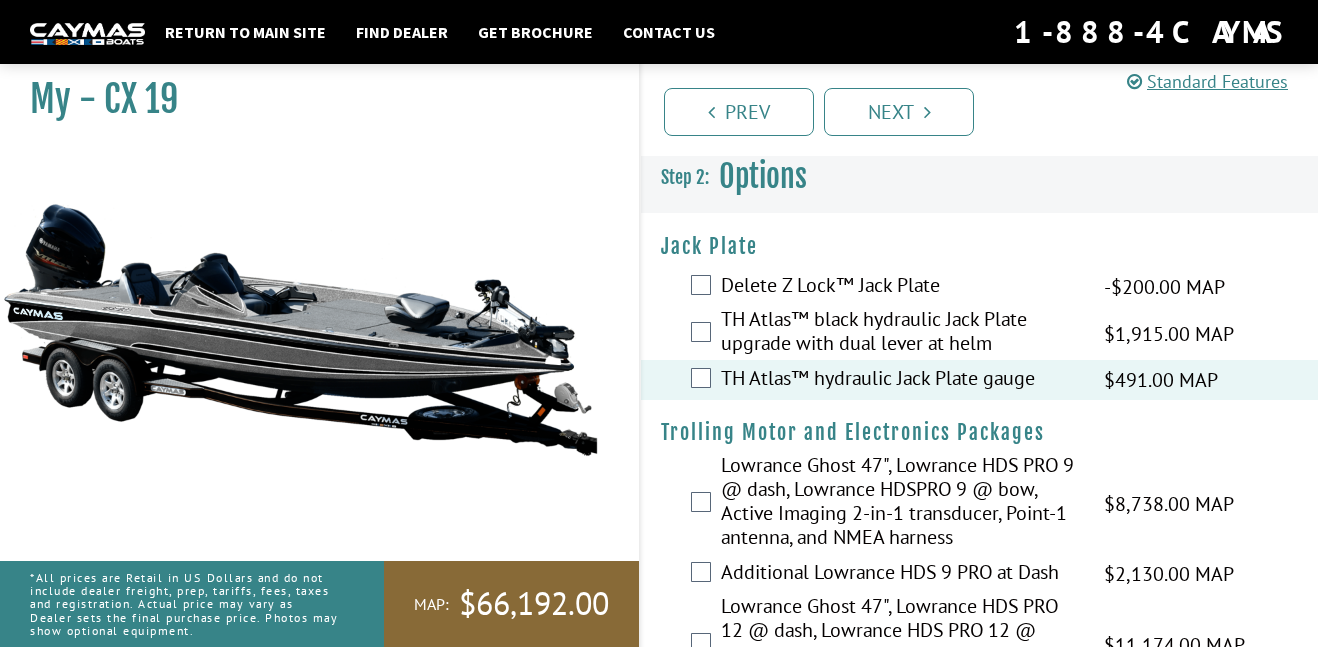 click on "TH Atlas™ black hydraulic Jack Plate upgrade with dual lever at helm" at bounding box center [900, 333] 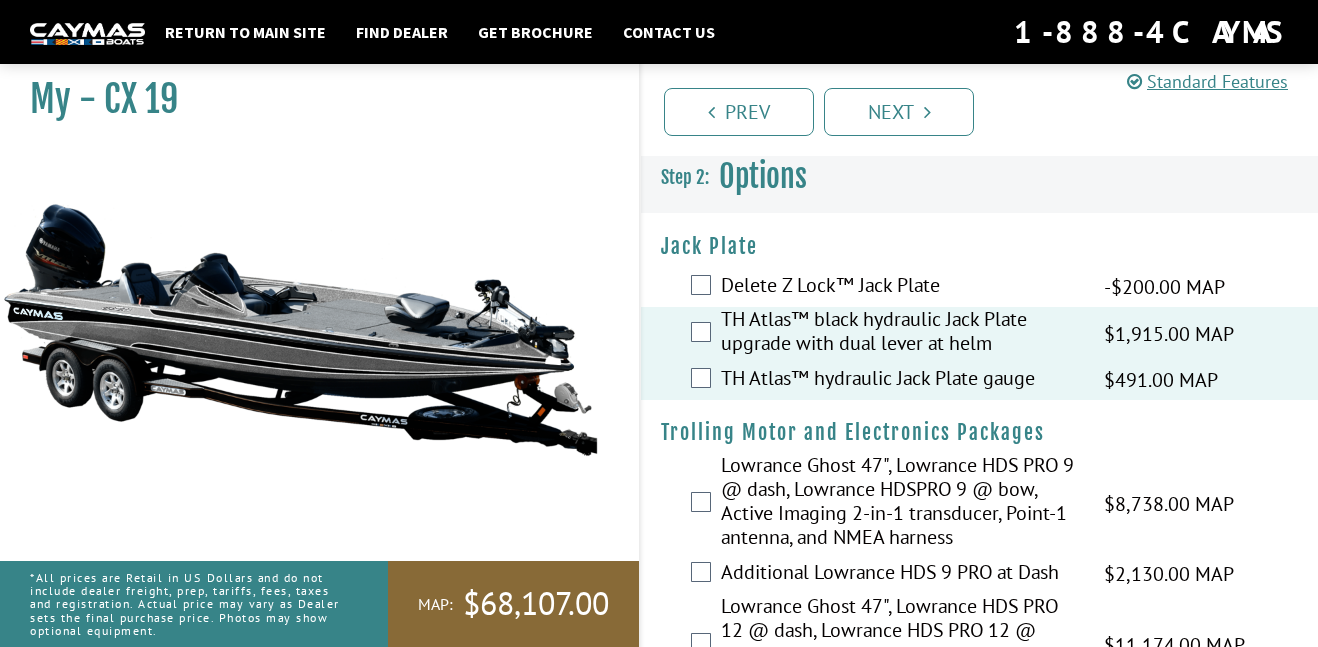 click on "TH Atlas™ hydraulic Jack Plate gauge" at bounding box center (900, 380) 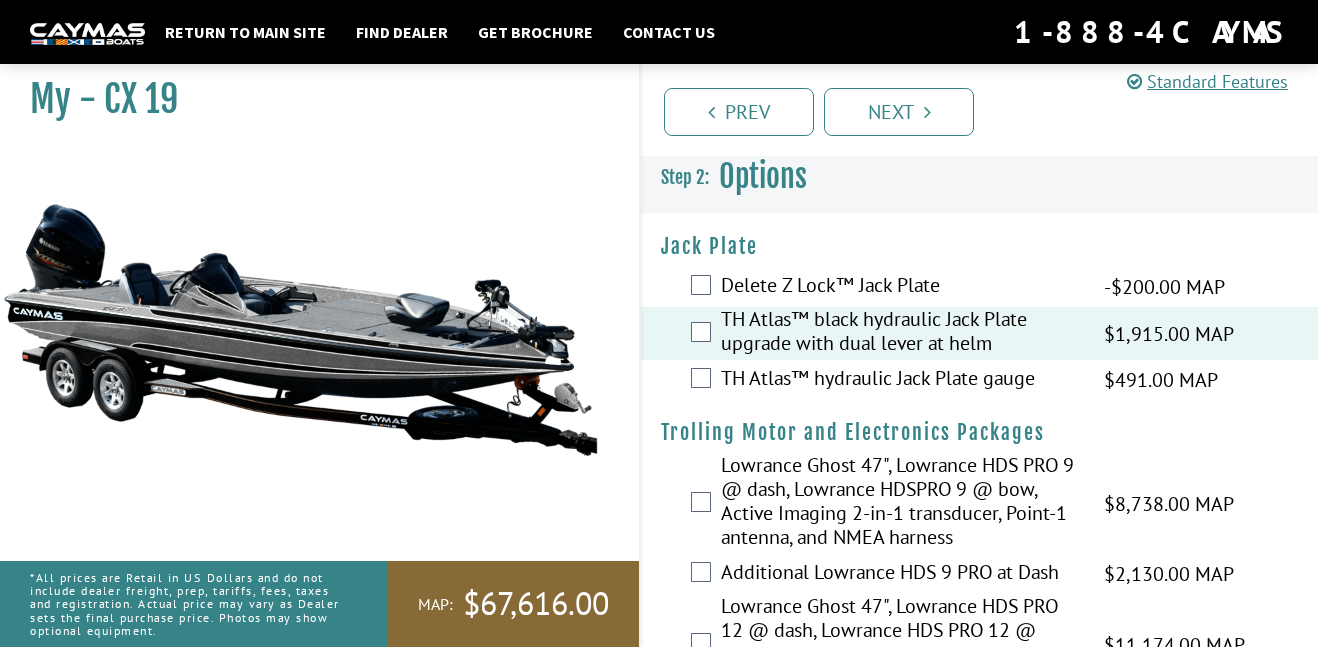 click on "TH Atlas™ black hydraulic Jack Plate upgrade with dual lever at helm" at bounding box center [900, 333] 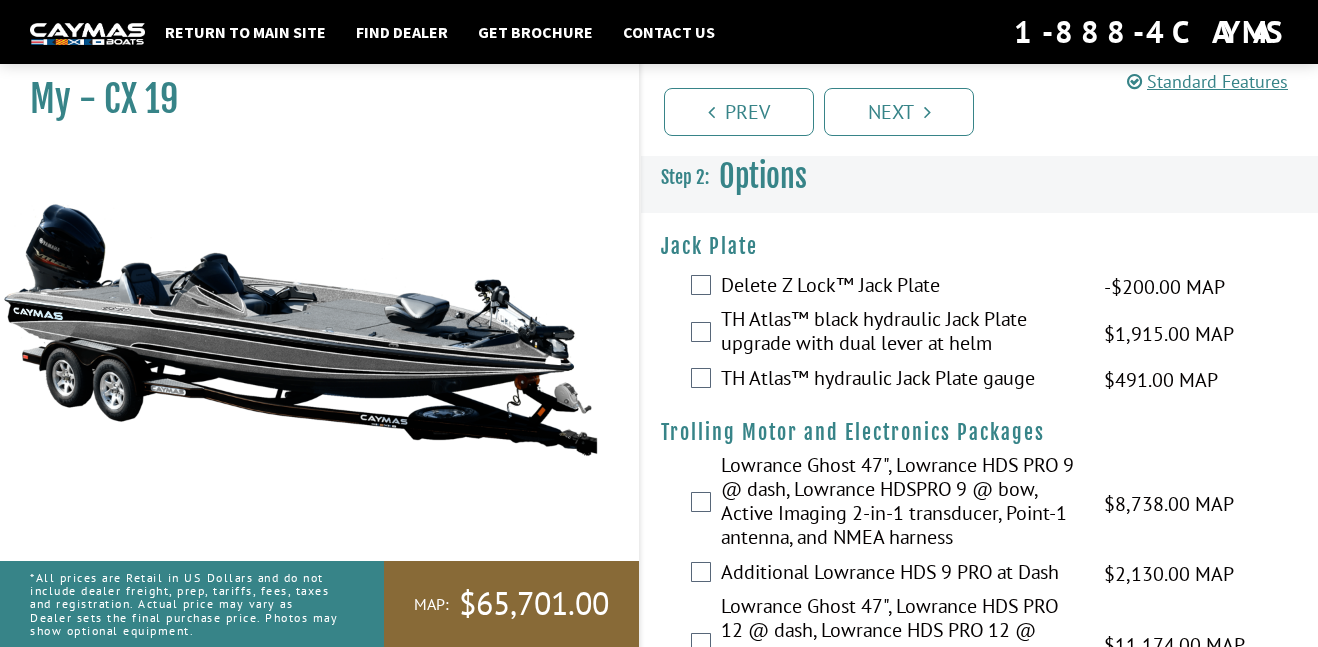 click on "TH Atlas™ hydraulic Jack Plate gauge" at bounding box center [900, 380] 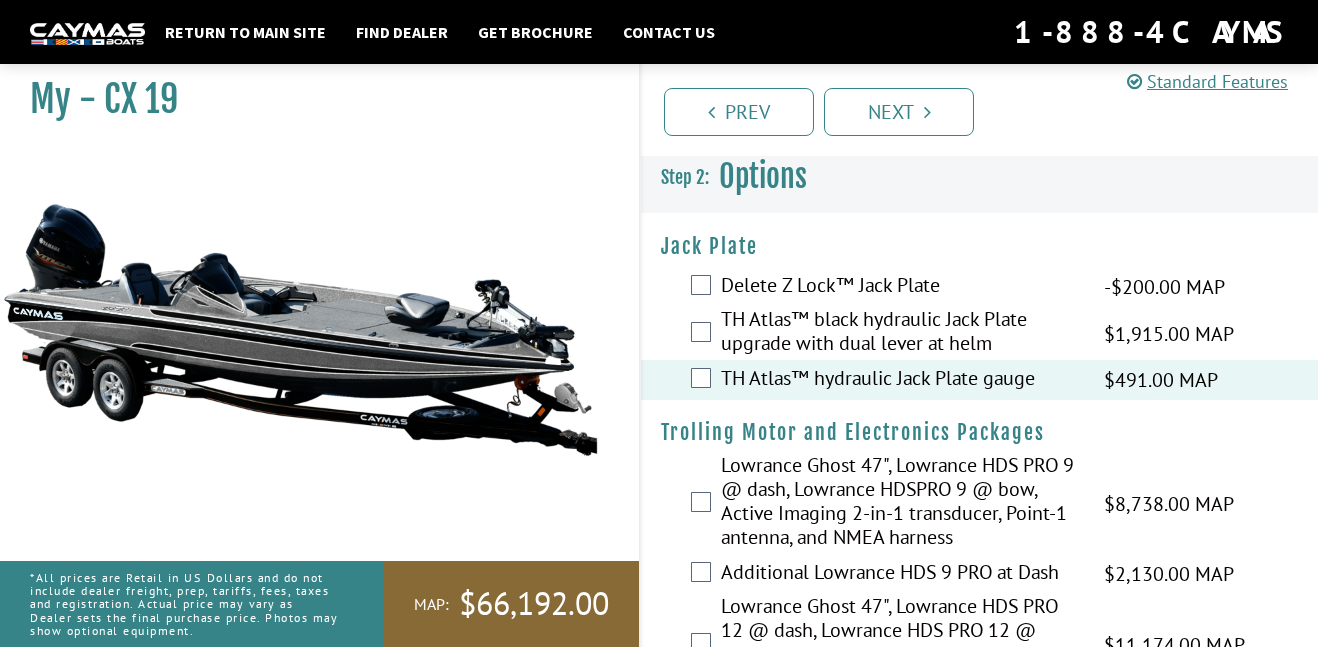 click on "TH Atlas™ hydraulic Jack Plate gauge" at bounding box center [900, 380] 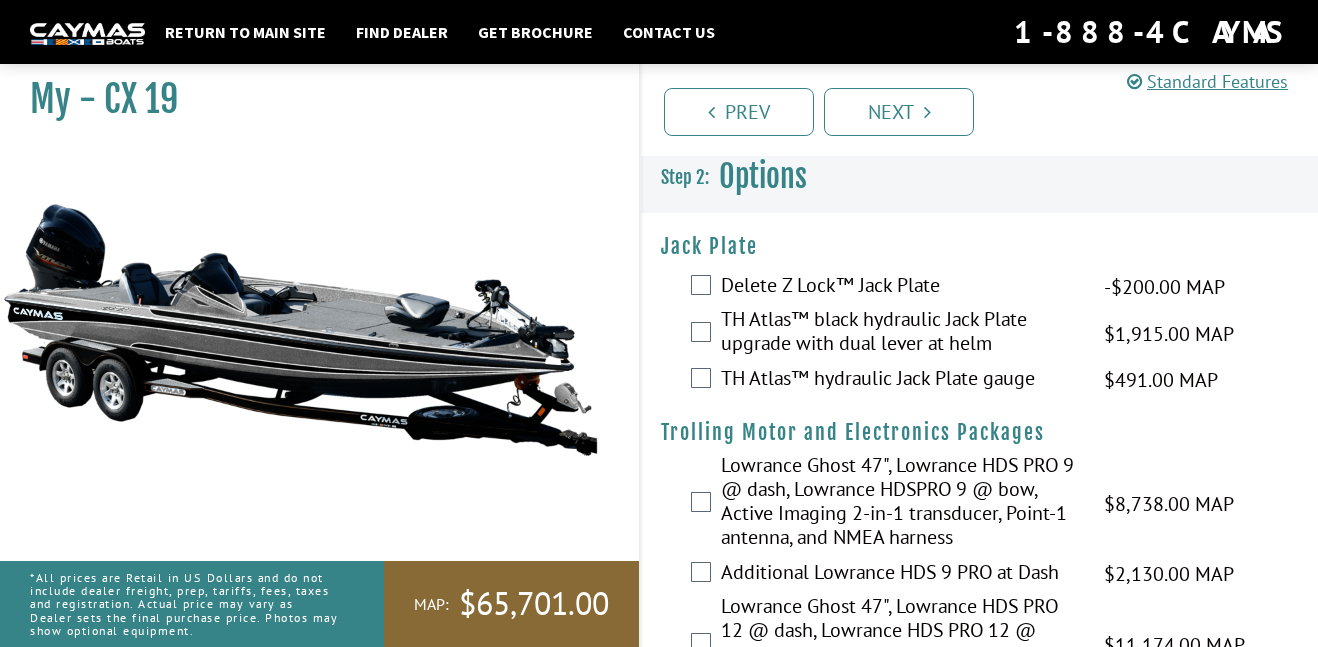 click on "TH Atlas™ black hydraulic Jack Plate upgrade with dual lever at helm" at bounding box center [900, 333] 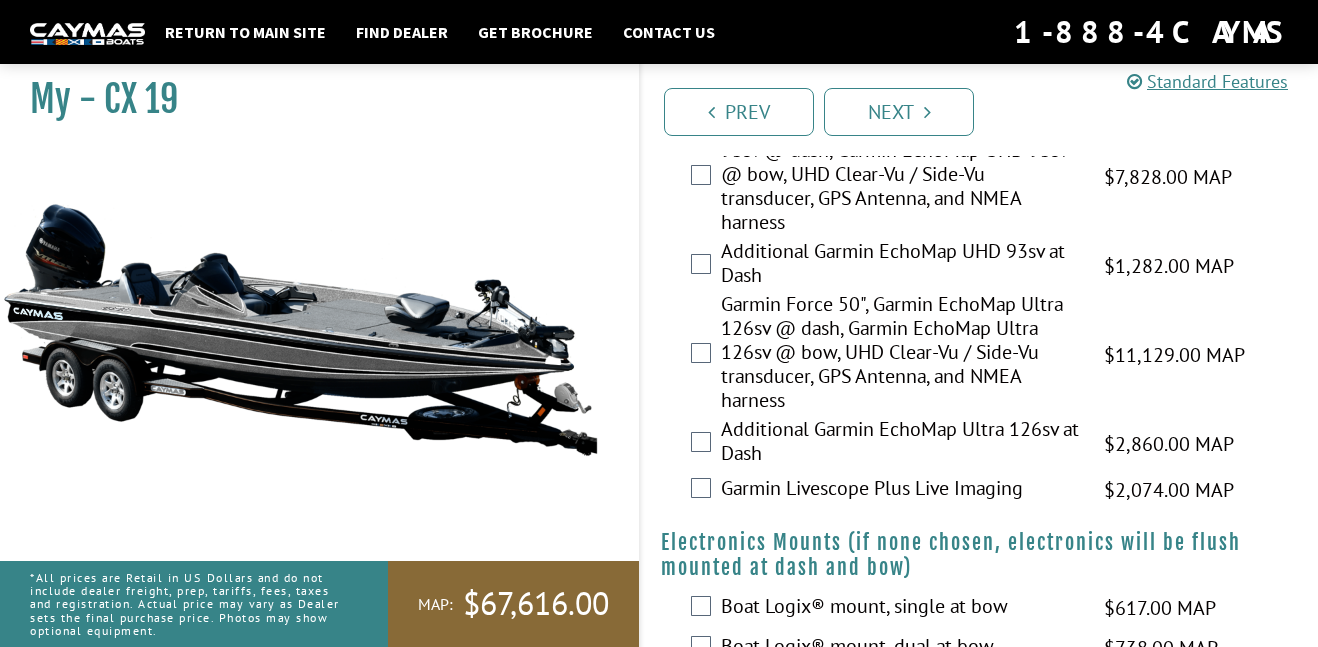 scroll, scrollTop: 1143, scrollLeft: 0, axis: vertical 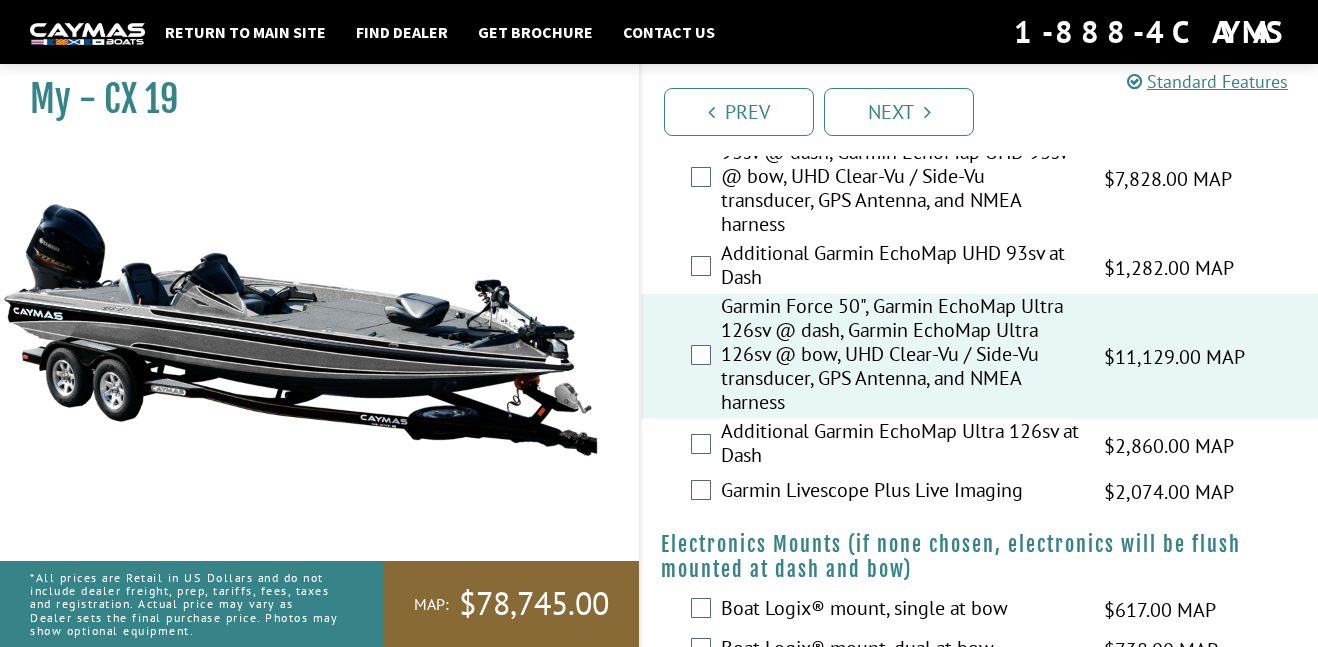click on "Additional Garmin EchoMap Ultra 126sv at Dash" at bounding box center [900, 445] 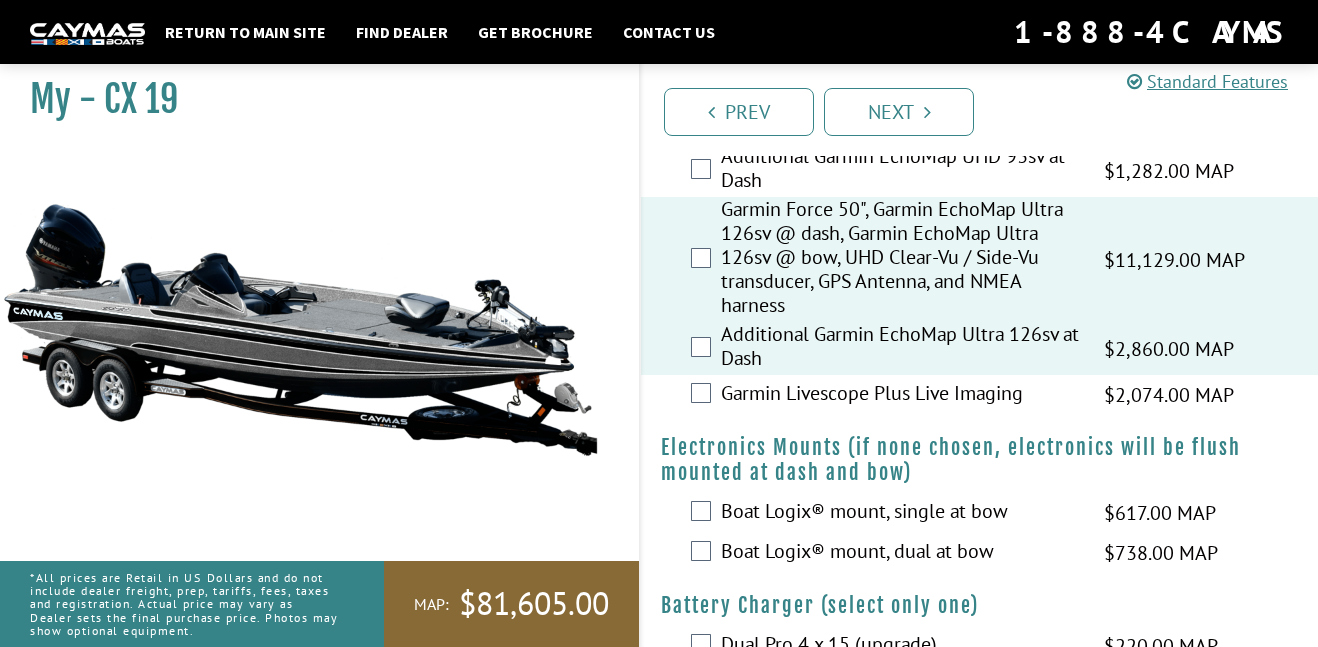 scroll, scrollTop: 1238, scrollLeft: 0, axis: vertical 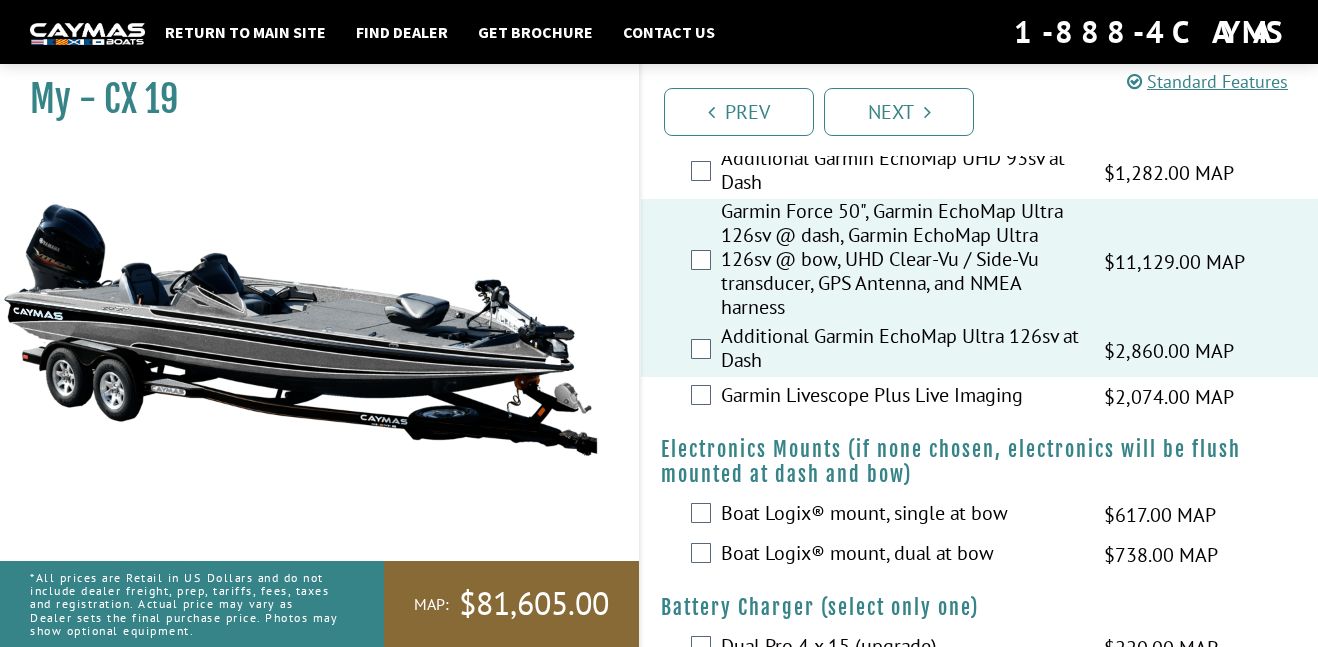 click on "Garmin Livescope Plus Live Imaging" at bounding box center [900, 397] 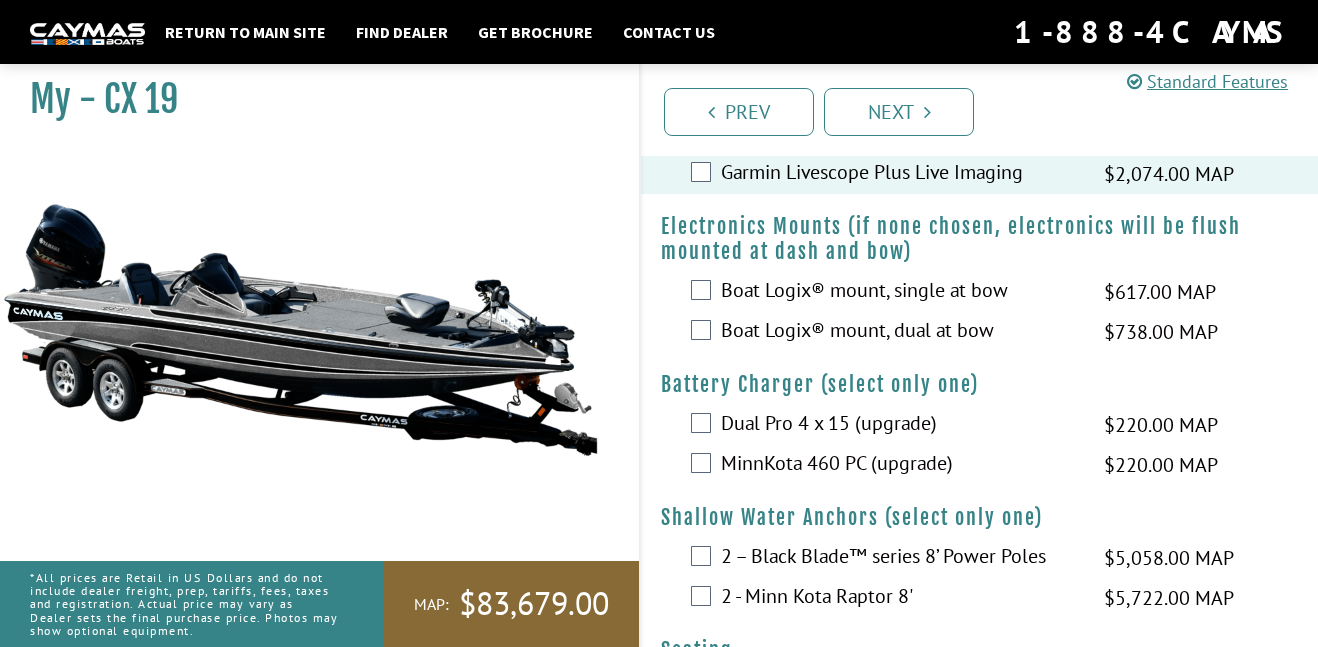scroll, scrollTop: 1469, scrollLeft: 0, axis: vertical 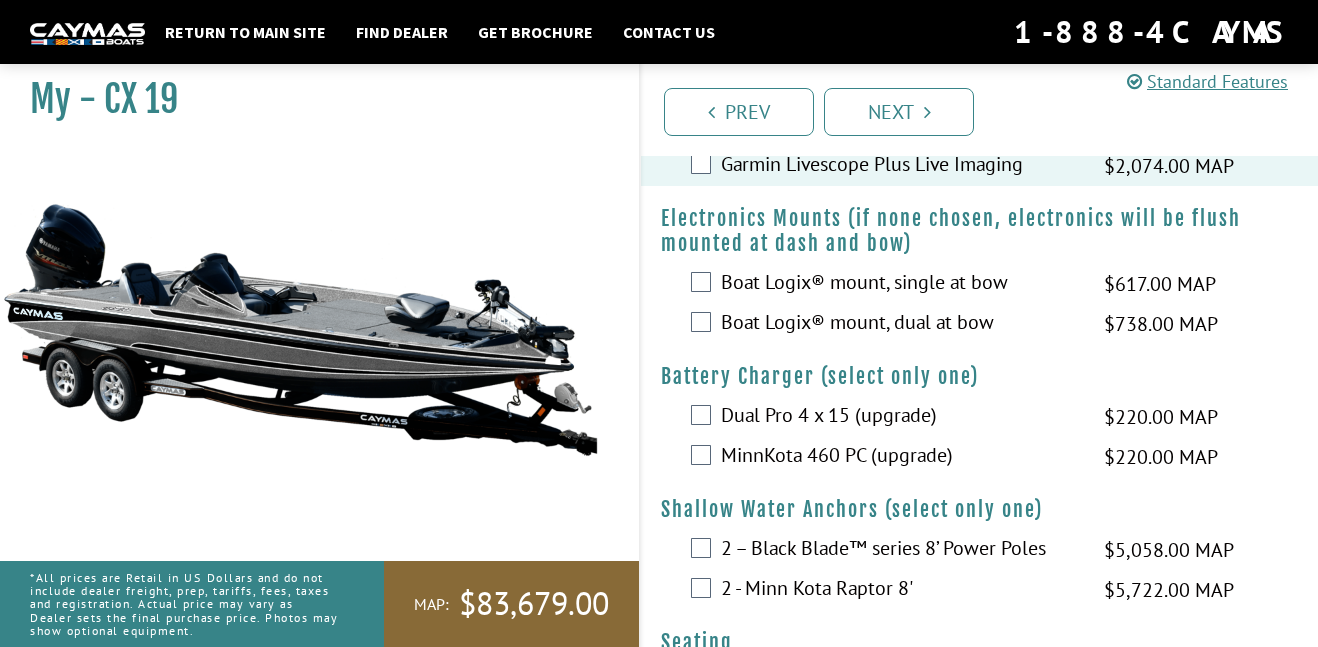 click on "Boat Logix® mount, dual at bow" at bounding box center (900, 324) 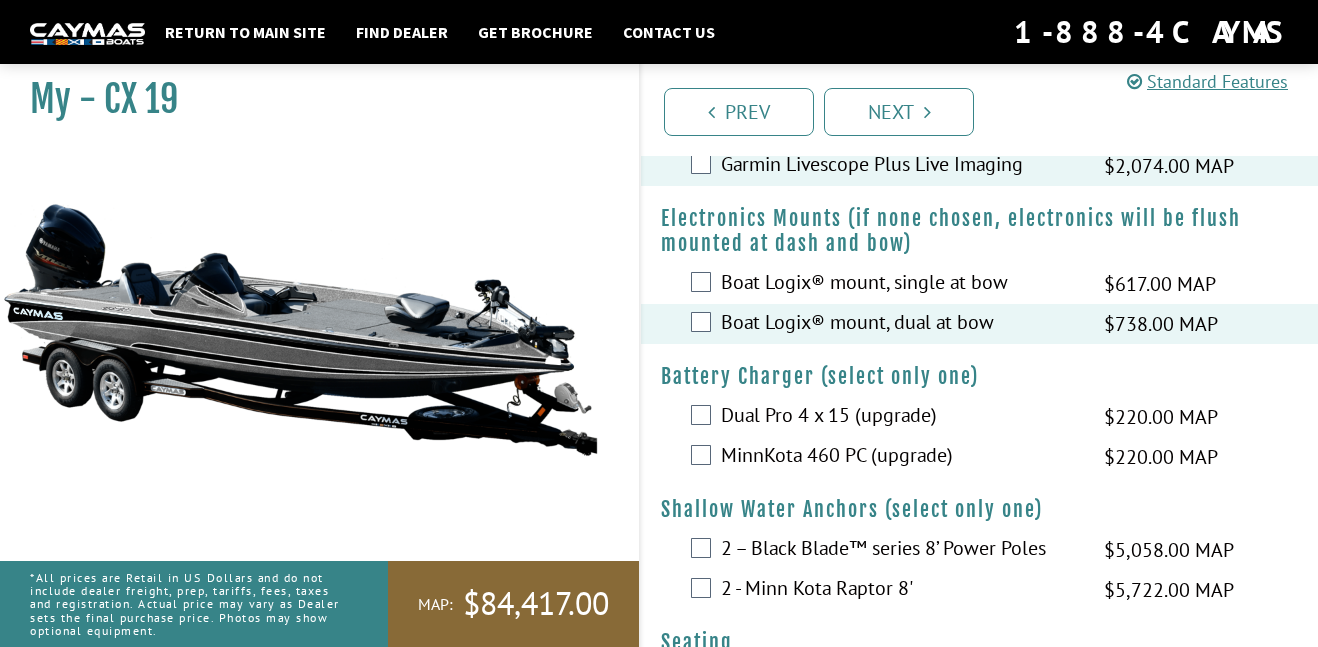 click on "Boat Logix® mount, single at bow" at bounding box center (900, 284) 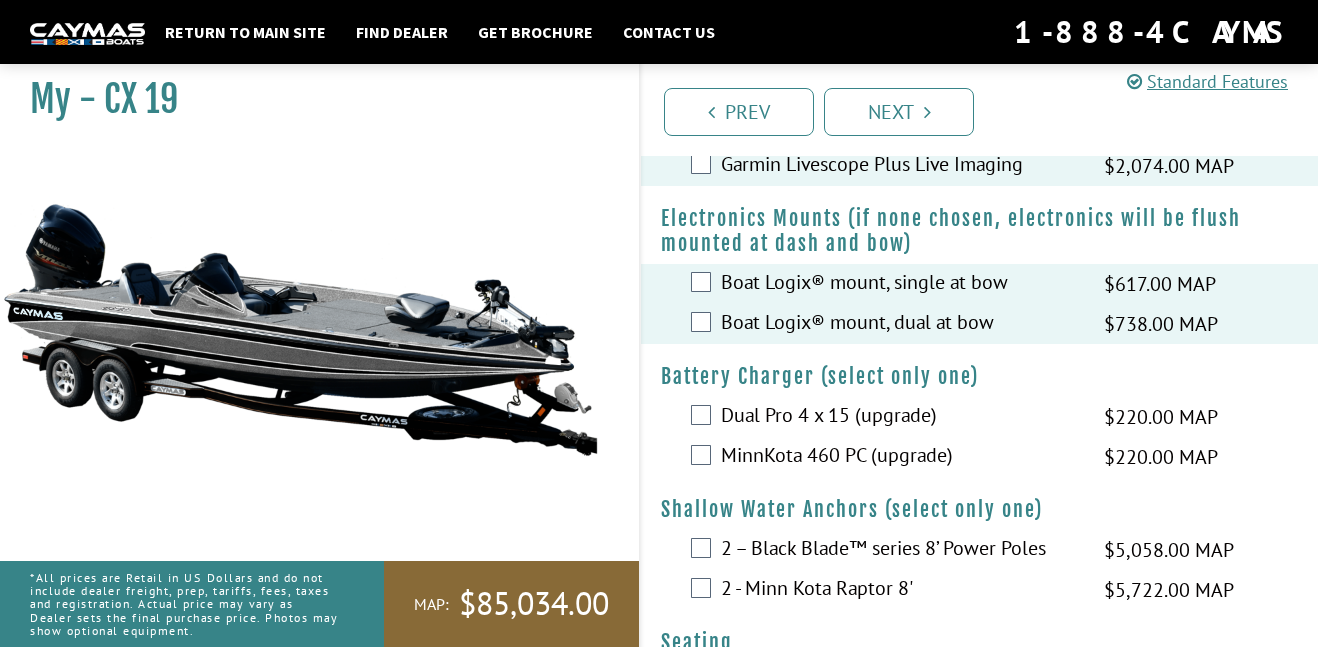 click on "Boat Logix® mount, single at bow
$617.00 MAP
$729.00 MSRP" at bounding box center [979, 284] 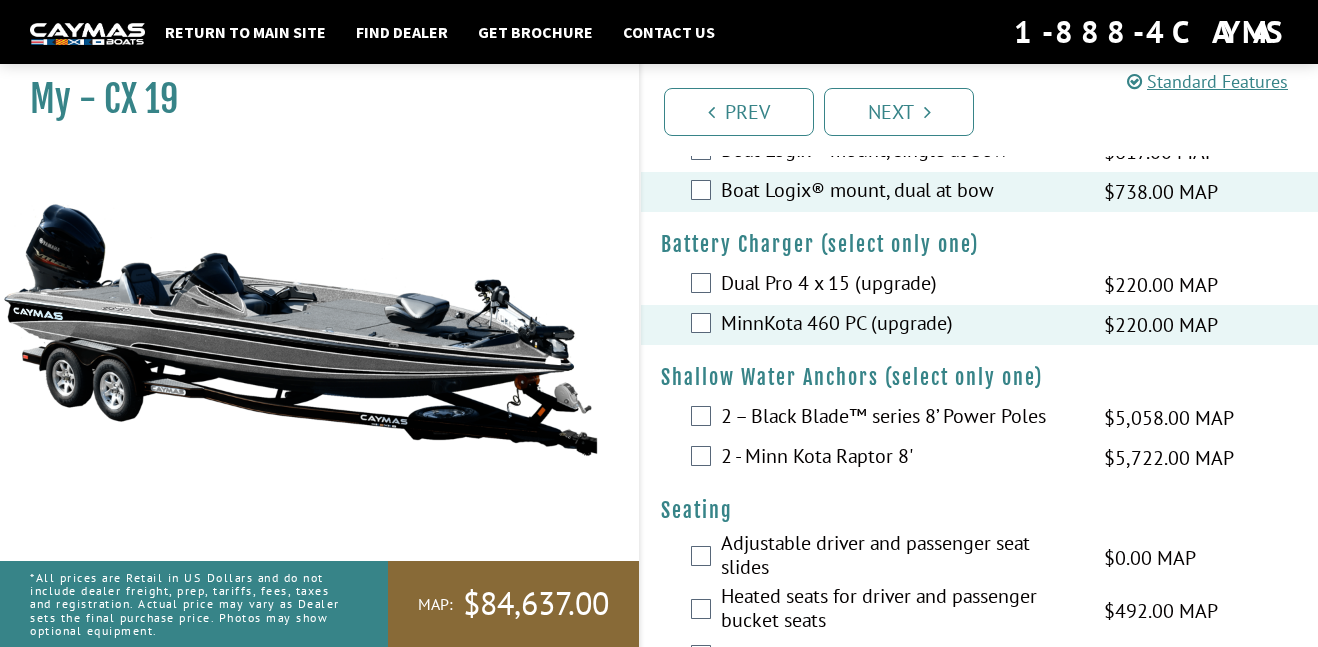 scroll, scrollTop: 1602, scrollLeft: 0, axis: vertical 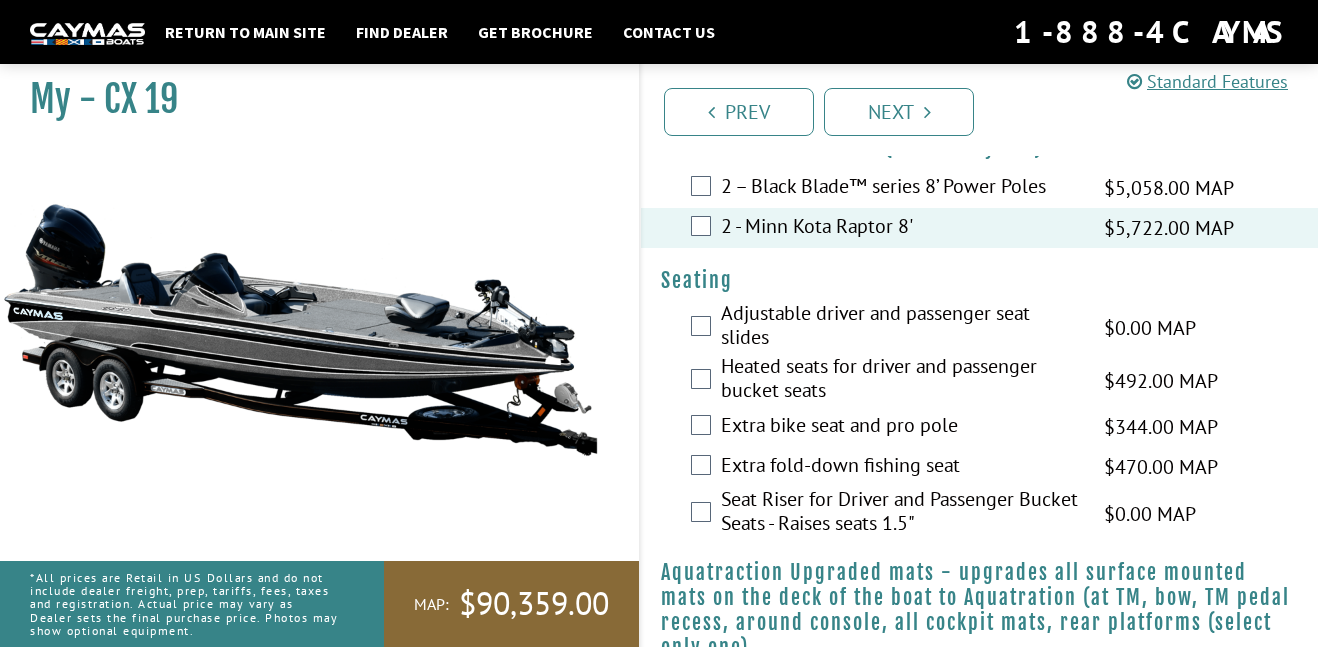 click on "Seat Riser for Driver and Passenger Bucket Seats - Raises seats 1.5"" at bounding box center [900, 513] 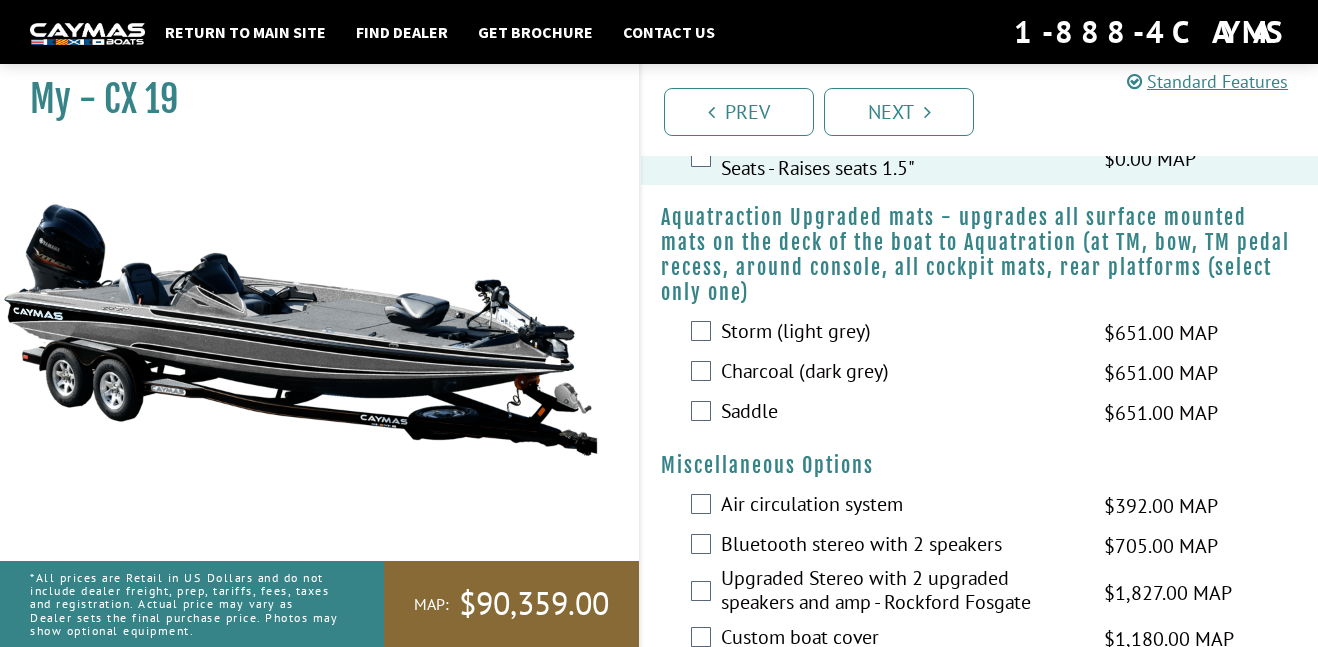 scroll, scrollTop: 2187, scrollLeft: 0, axis: vertical 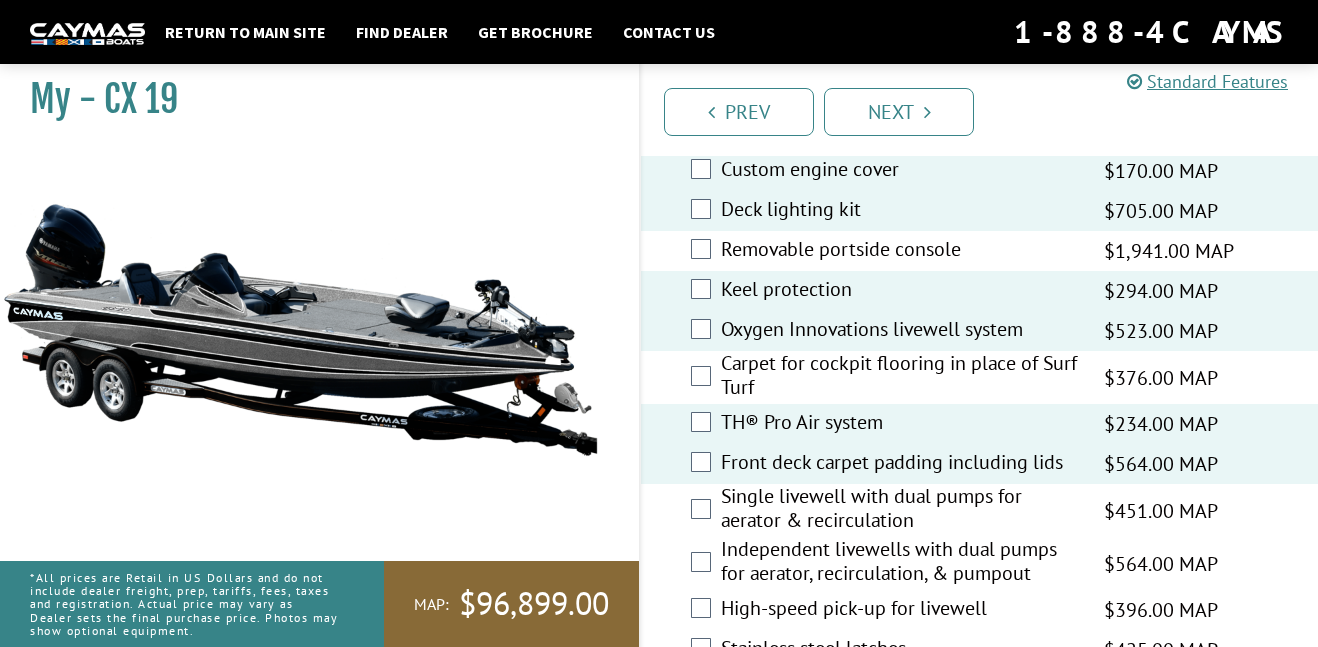 click on "Single livewell with dual pumps for aerator & recirculation" at bounding box center [900, 510] 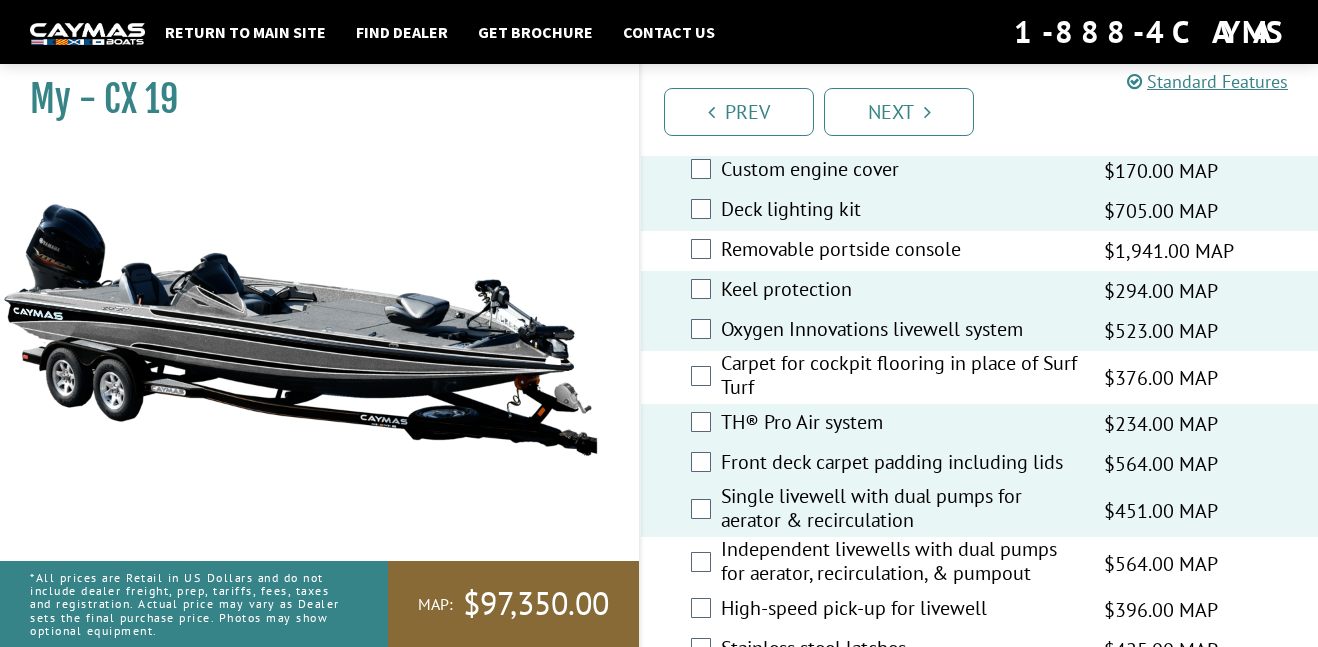 click on "Single livewell with dual pumps for aerator & recirculation" at bounding box center (900, 510) 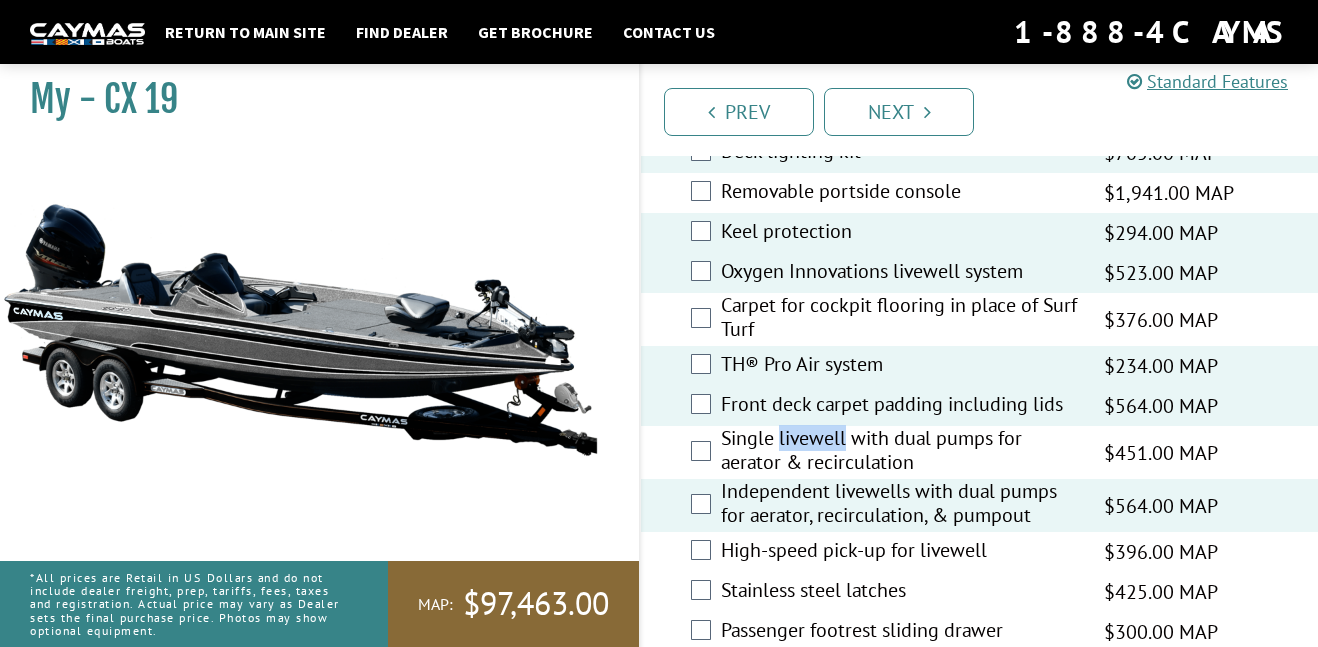 scroll, scrollTop: 2753, scrollLeft: 0, axis: vertical 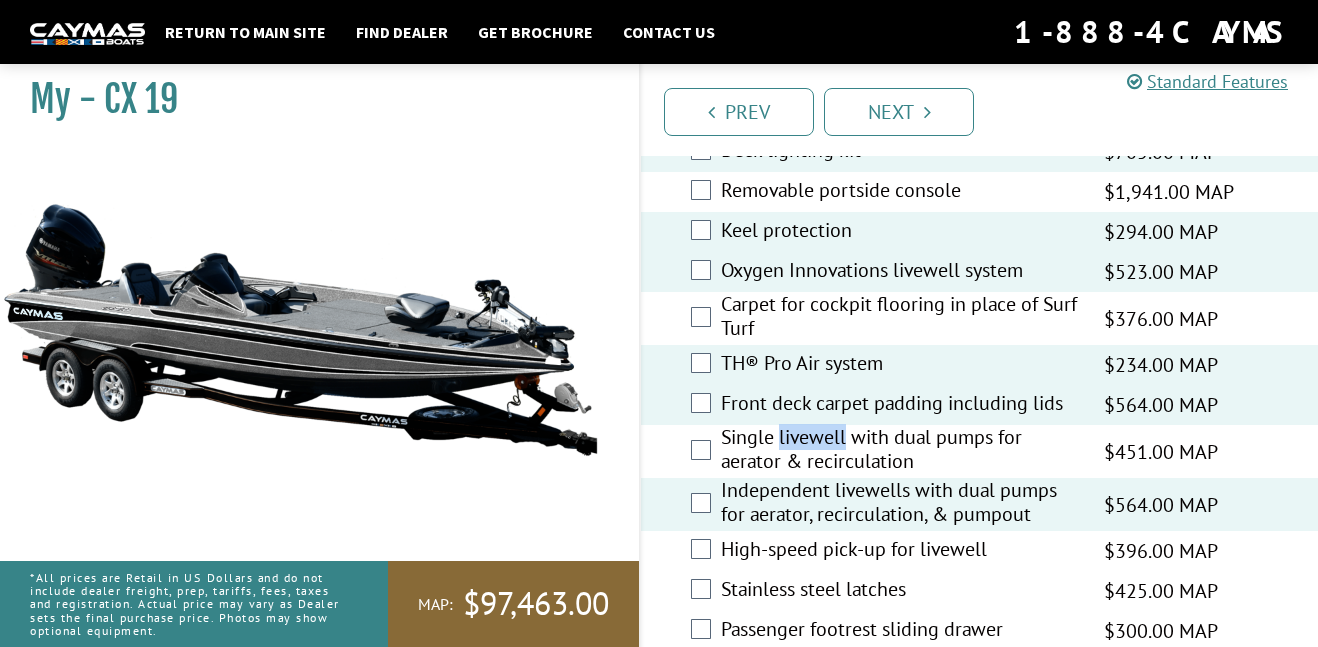 click on "High-speed pick-up for livewell" at bounding box center [900, 551] 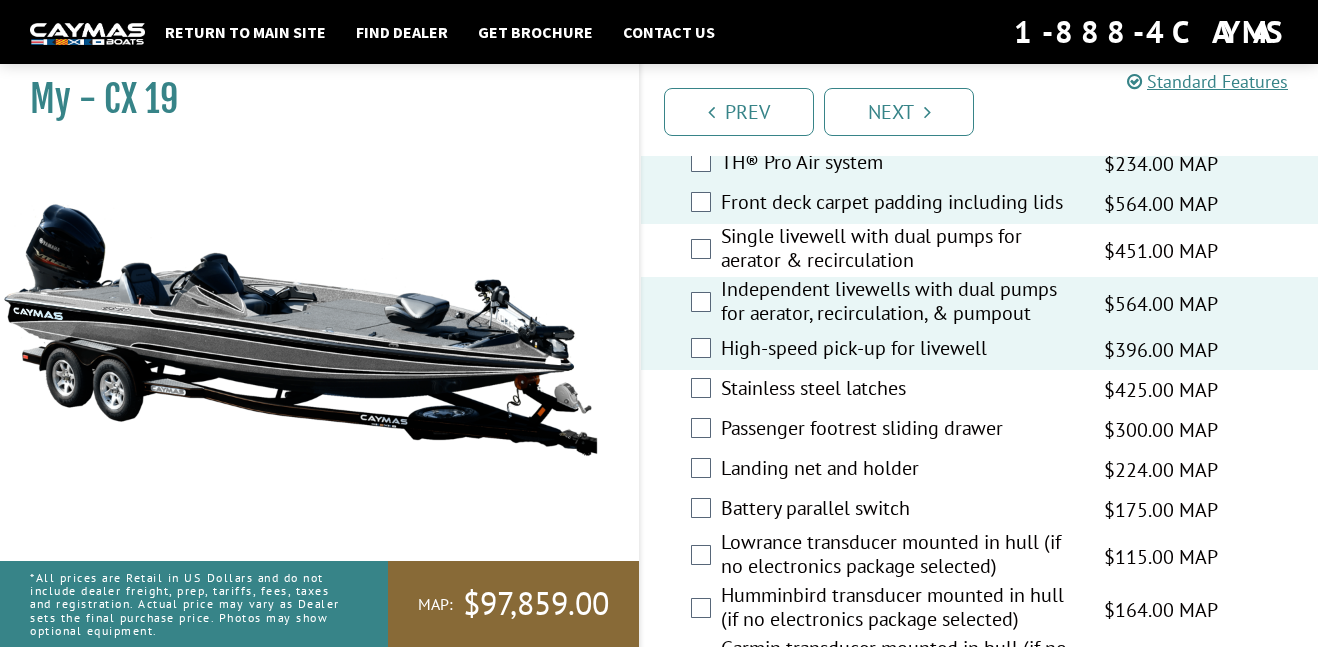 scroll, scrollTop: 2956, scrollLeft: 0, axis: vertical 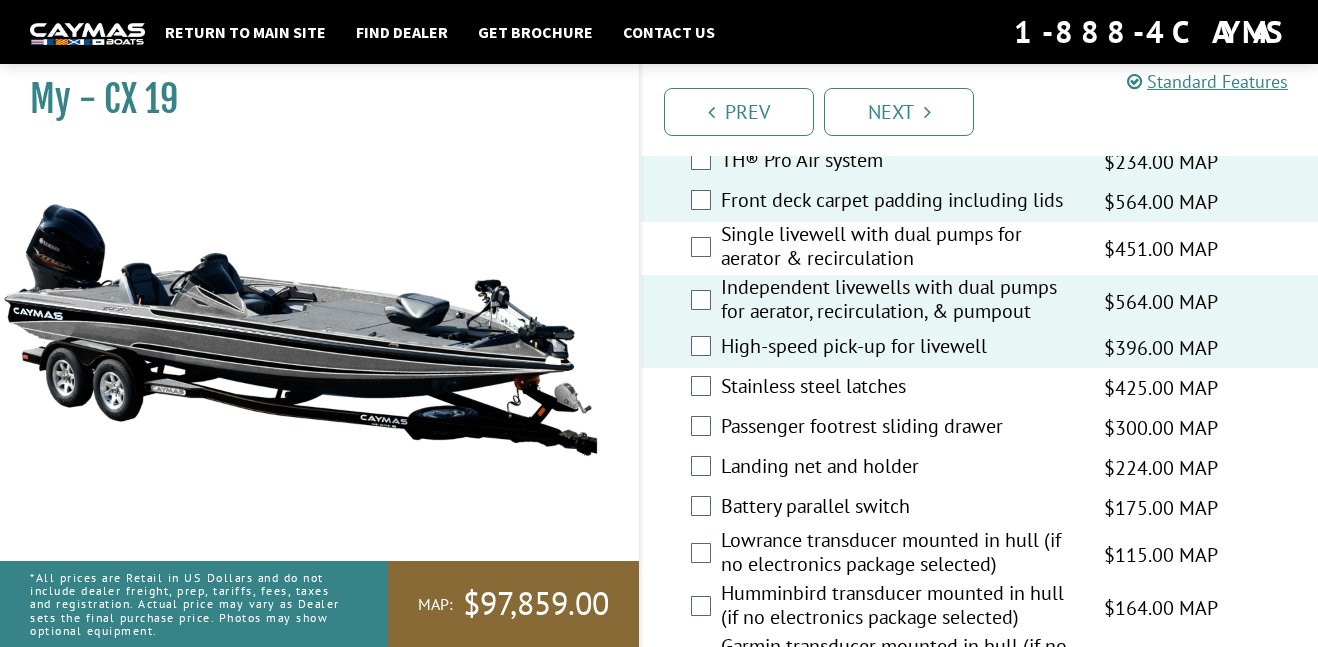 click on "Stainless steel latches
$425.00 MAP
$502.00 MSRP" at bounding box center [979, 388] 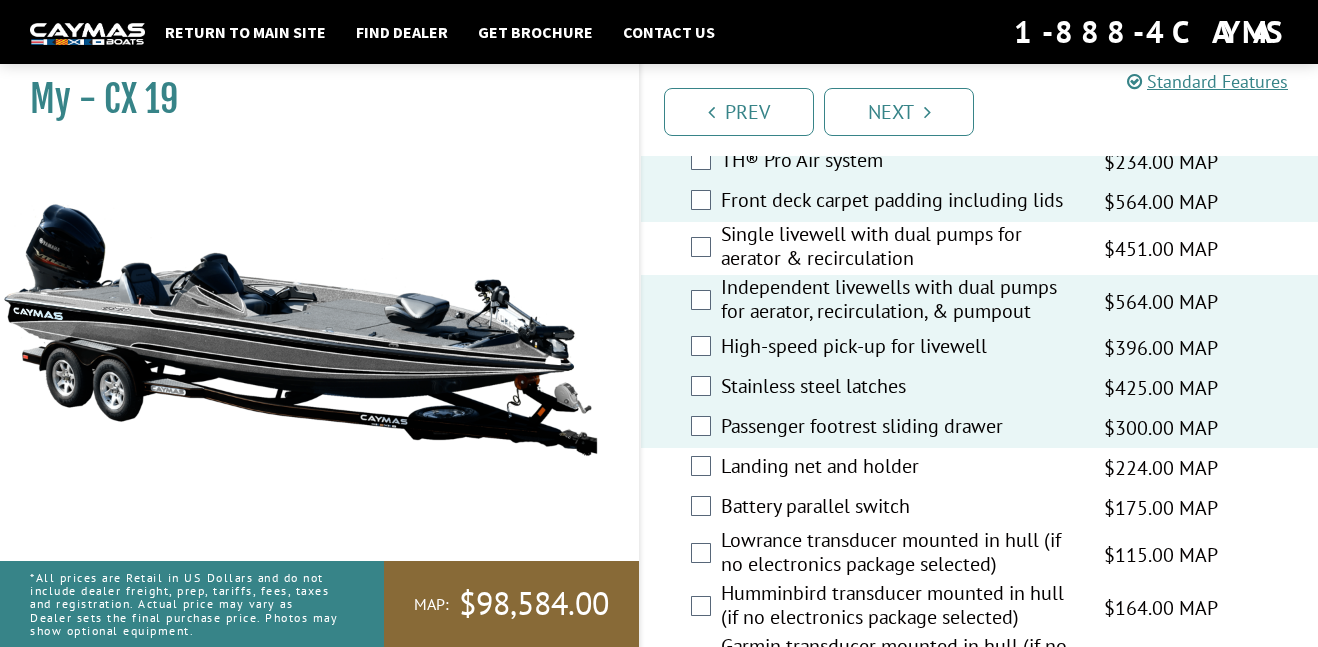 click on "Battery parallel switch
$175.00 MAP
$206.00 MSRP" at bounding box center (979, 508) 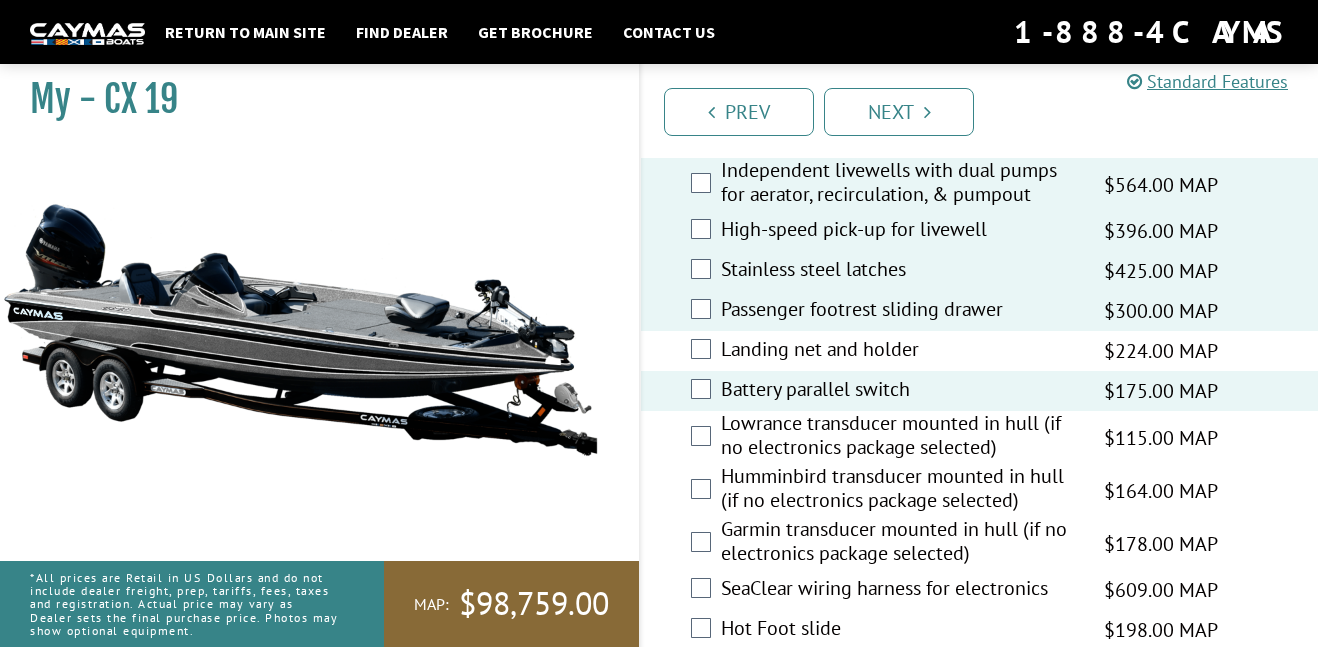 scroll, scrollTop: 3081, scrollLeft: 0, axis: vertical 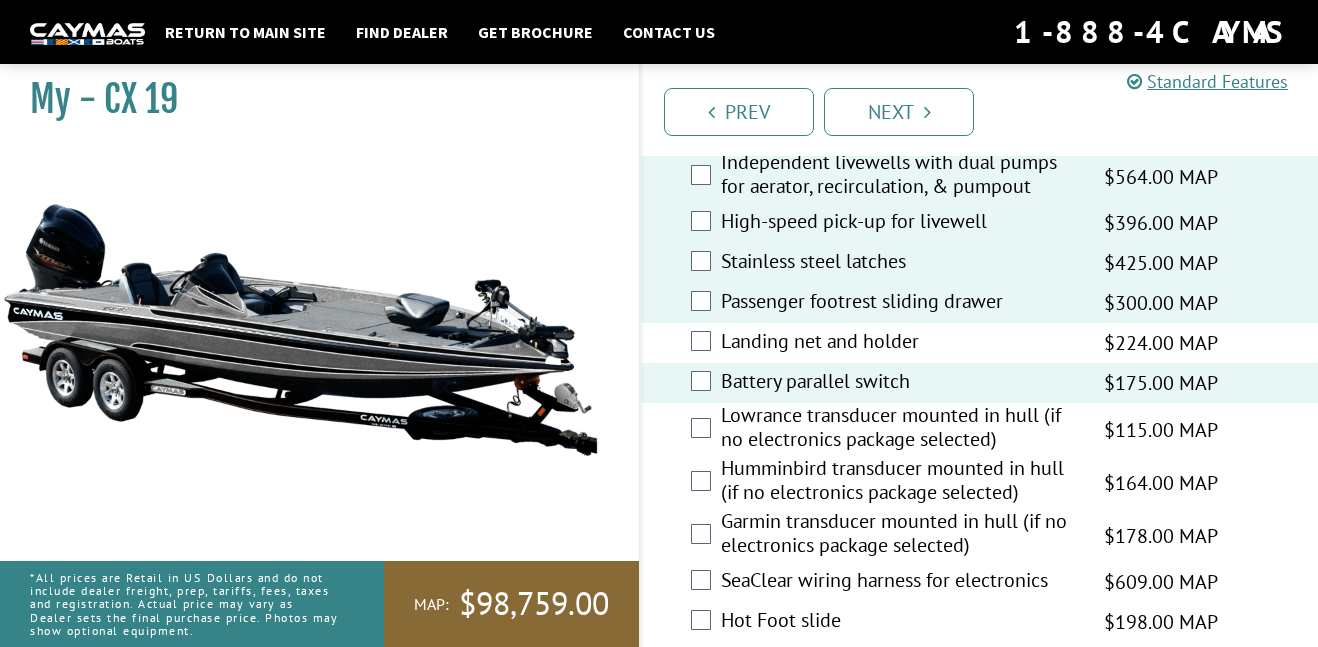 click on "Garmin transducer mounted in hull (if no electronics package selected)
$178.00 MAP
$211.00 MSRP" at bounding box center [979, 535] 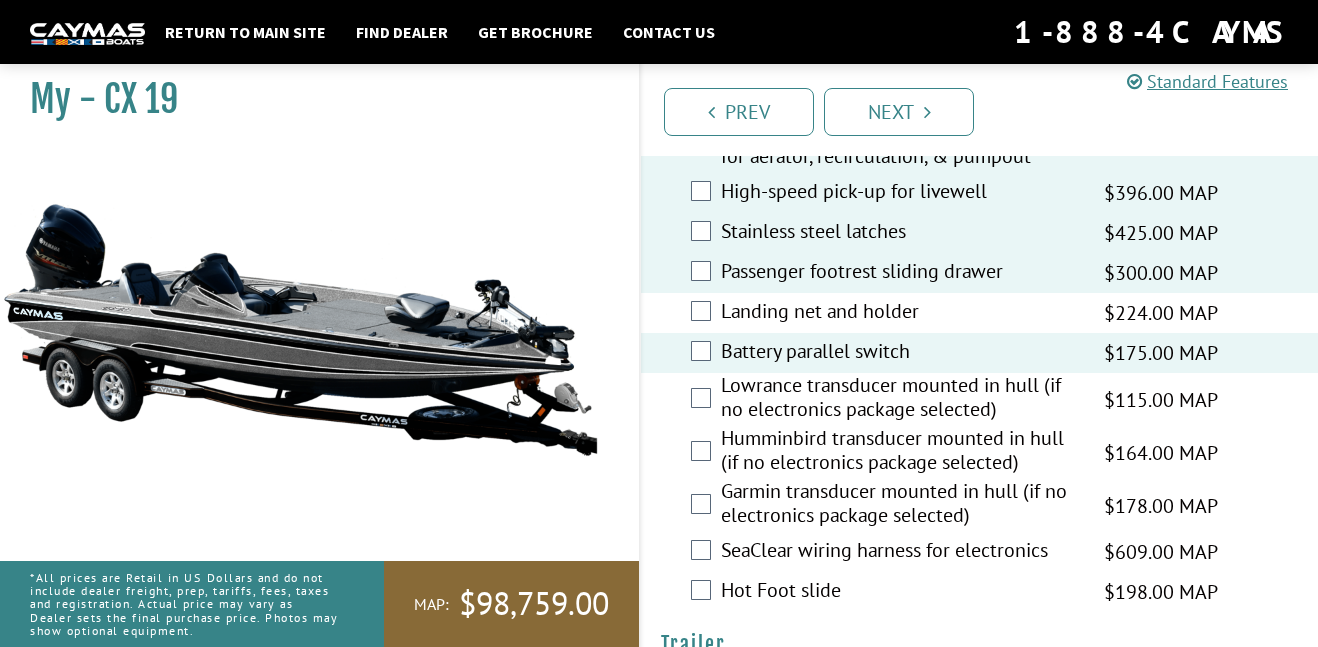 scroll, scrollTop: 3114, scrollLeft: 0, axis: vertical 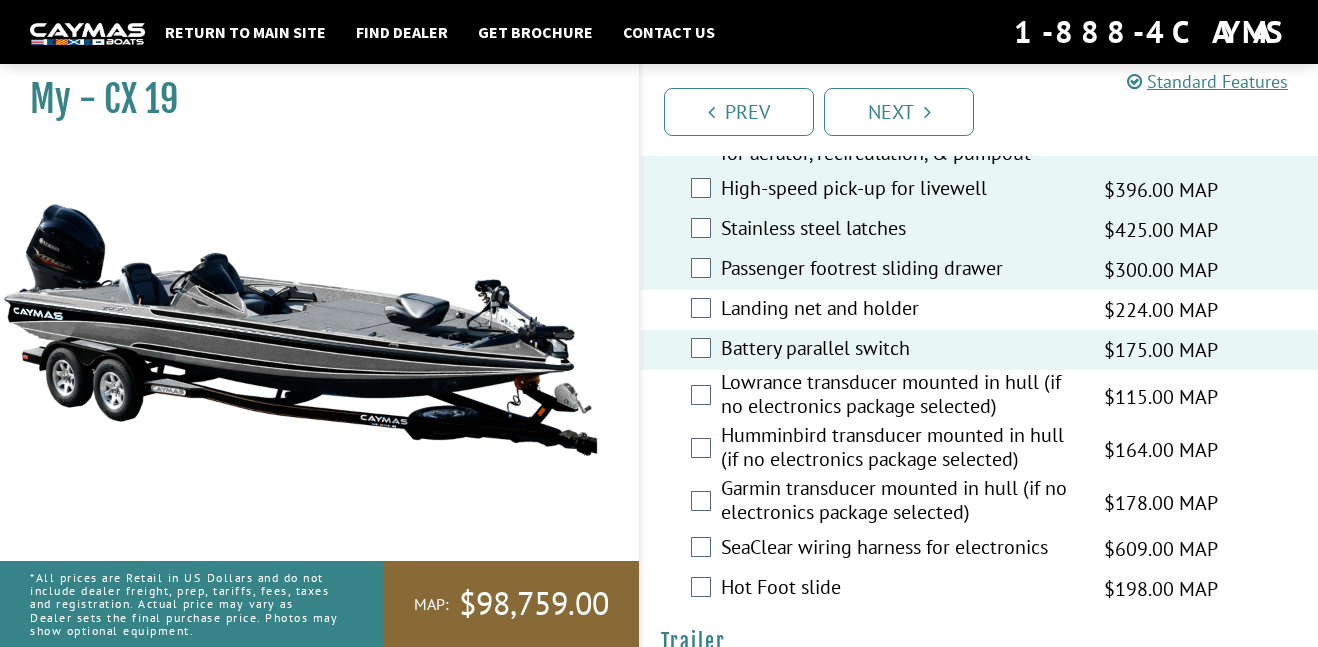 click on "SeaClear wiring harness for electronics
$609.00 MAP
$719.00 MSRP" at bounding box center (979, 549) 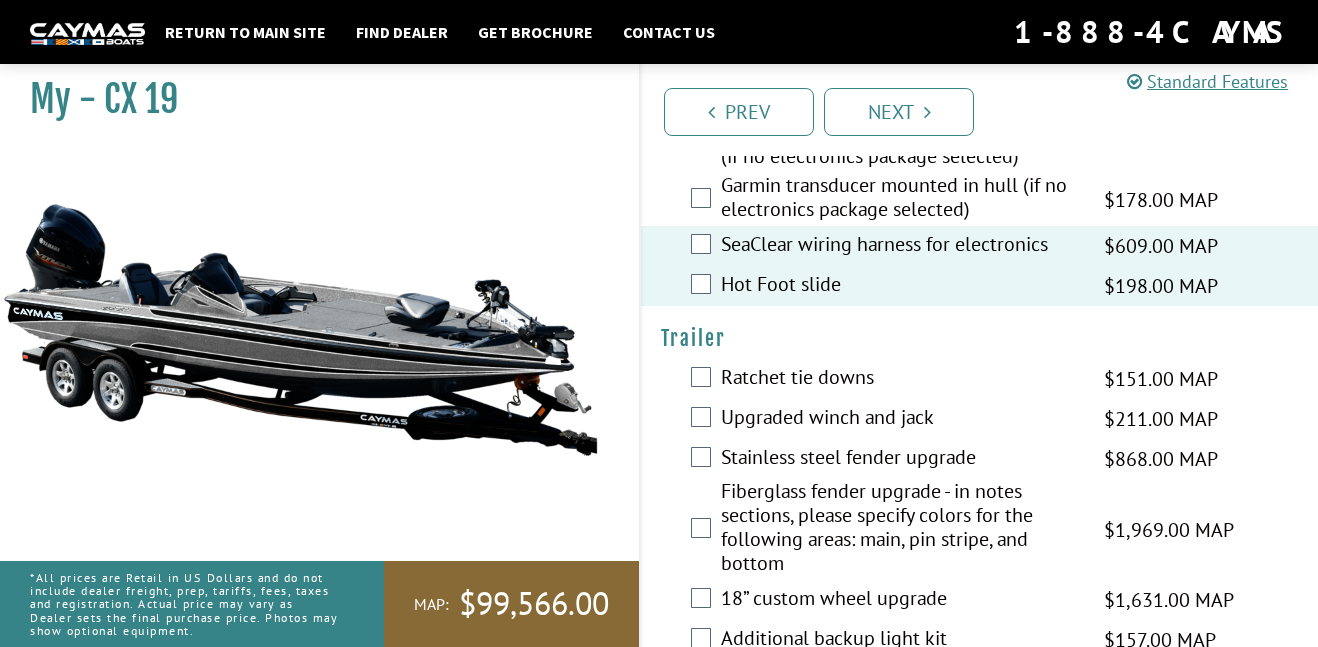 scroll, scrollTop: 3401, scrollLeft: 0, axis: vertical 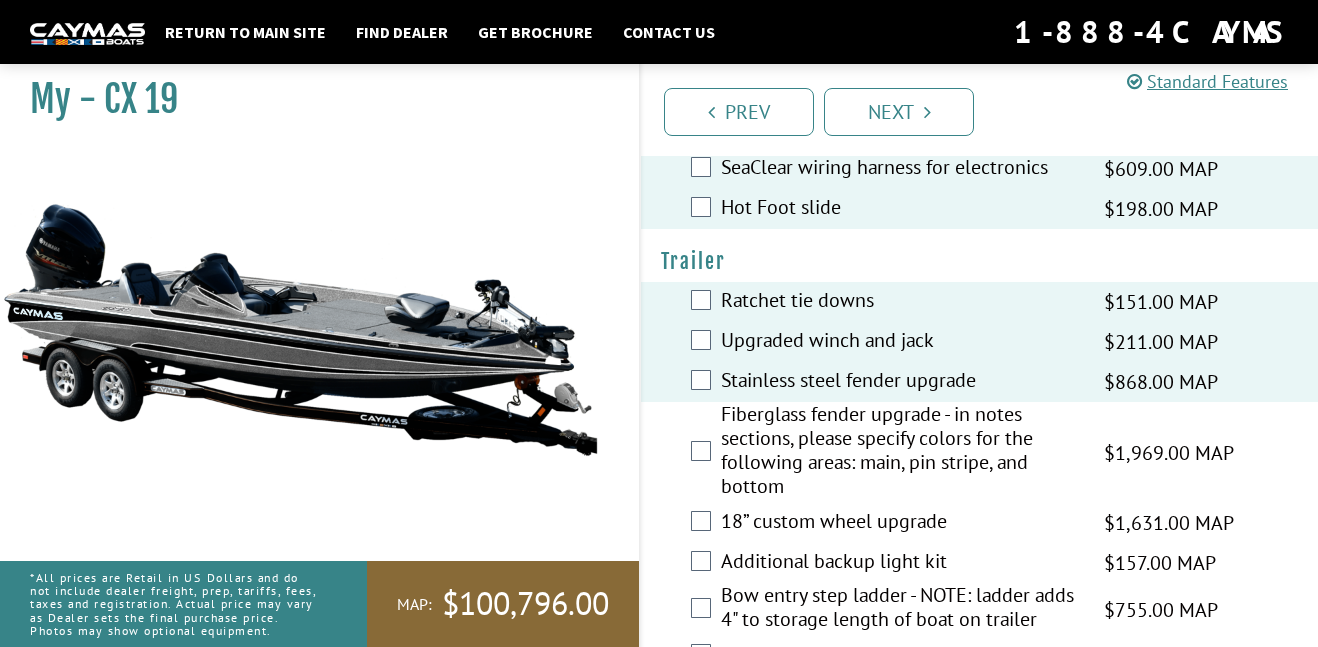 click on "18” custom wheel upgrade" at bounding box center (900, 523) 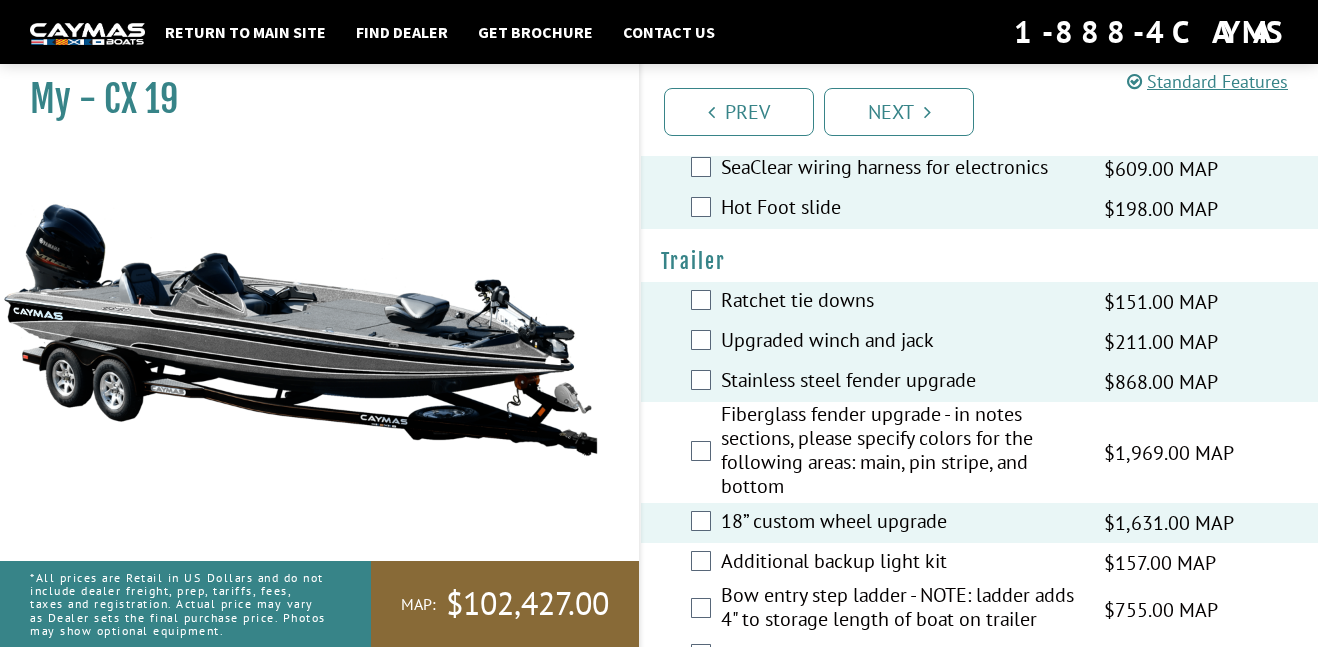 click on "Additional backup light kit" at bounding box center [900, 563] 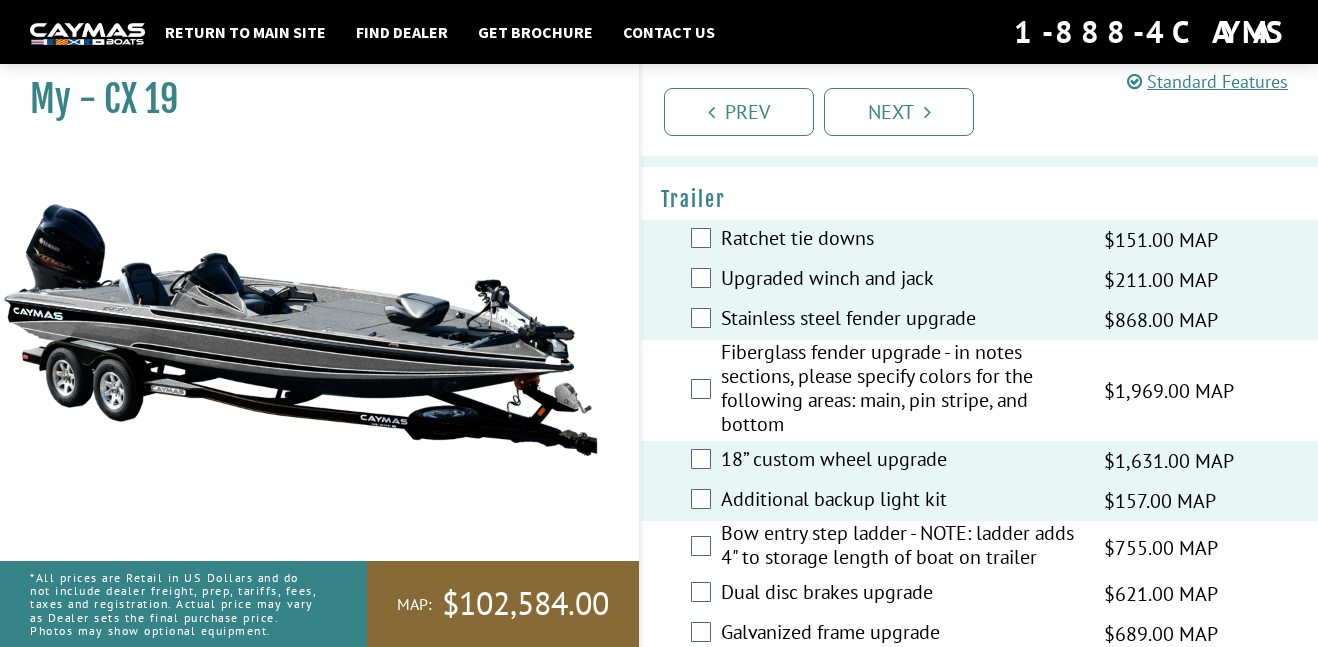 scroll, scrollTop: 3557, scrollLeft: 0, axis: vertical 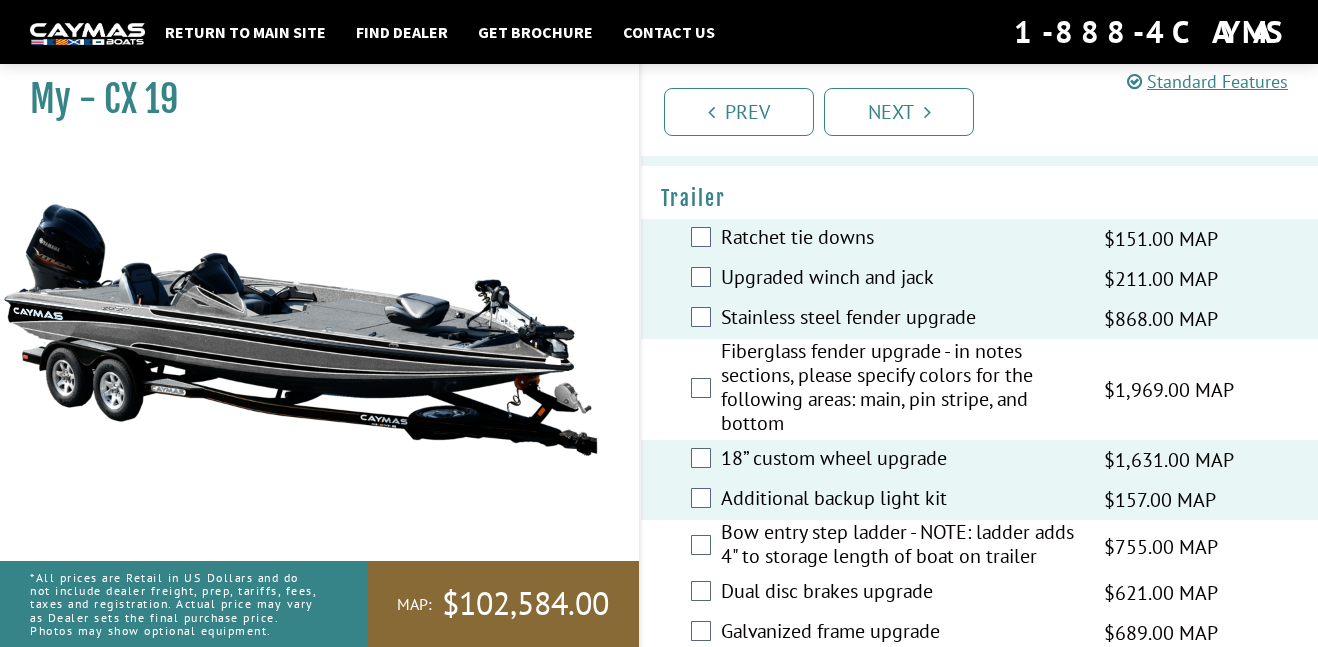 click on "Bow entry step ladder - NOTE: ladder adds 4" to storage length of boat on trailer" at bounding box center [900, 546] 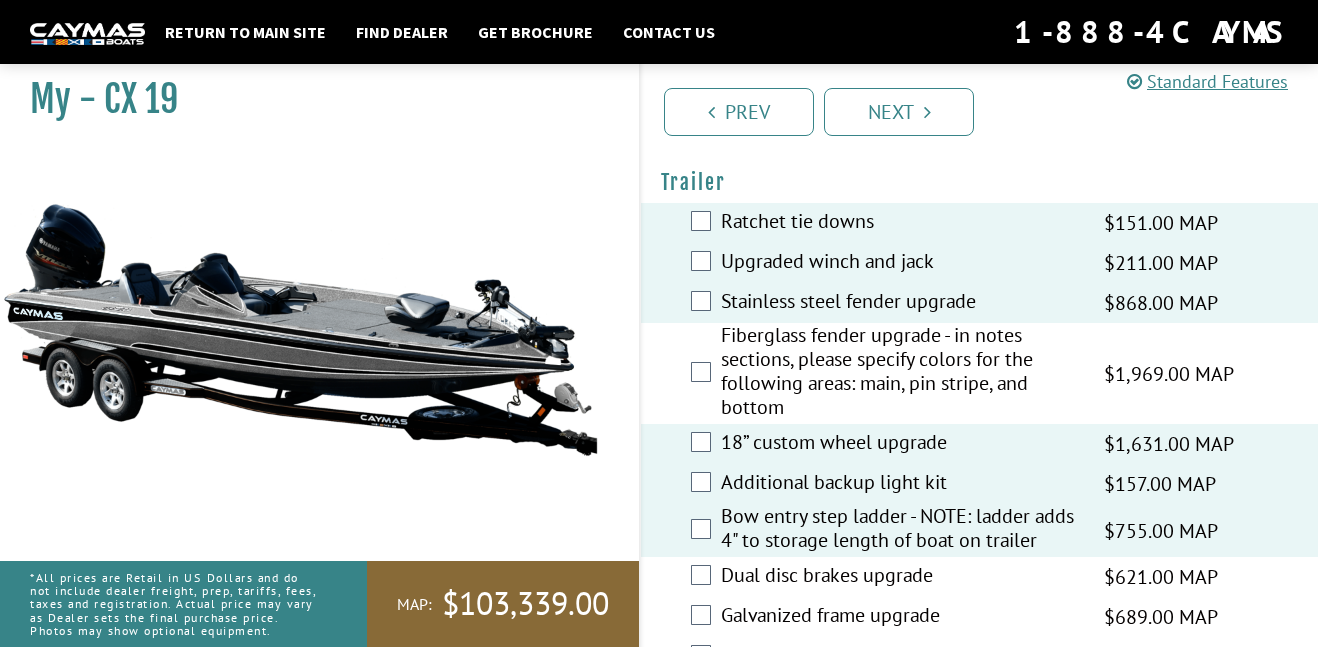 scroll, scrollTop: 3582, scrollLeft: 0, axis: vertical 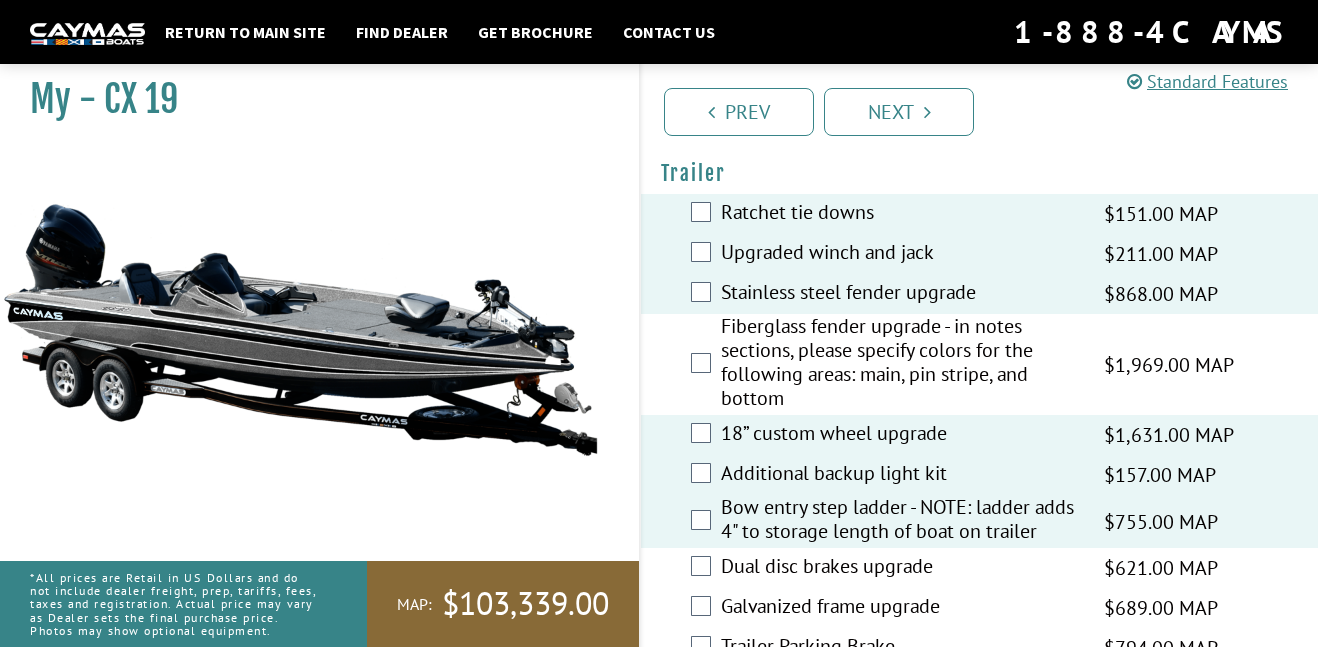 click on "Dual disc brakes upgrade" at bounding box center [900, 568] 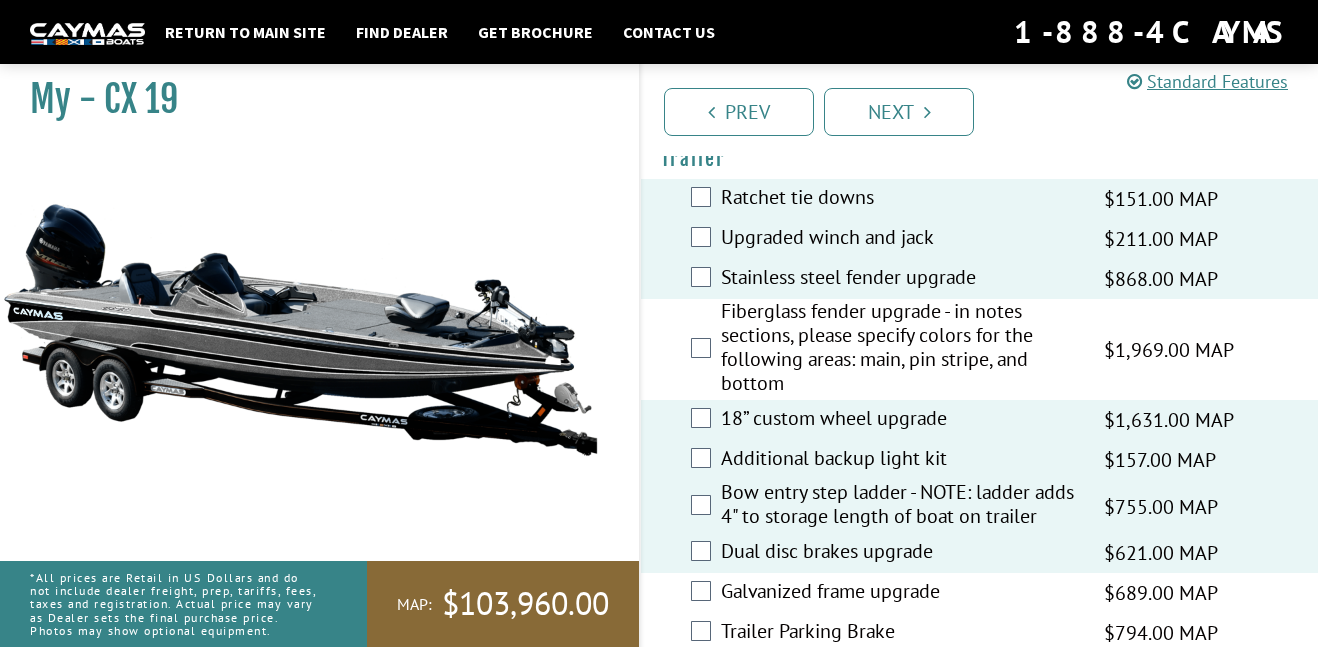 scroll, scrollTop: 3599, scrollLeft: 0, axis: vertical 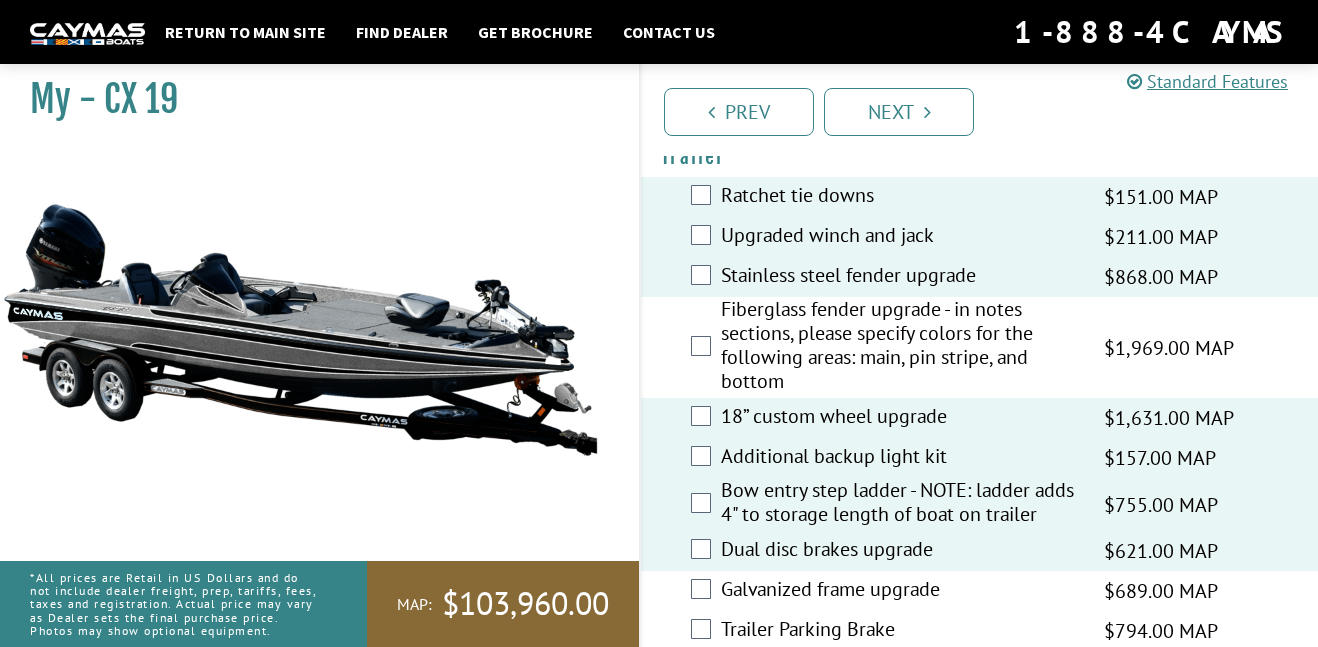 click on "Galvanized frame upgrade" at bounding box center [900, 591] 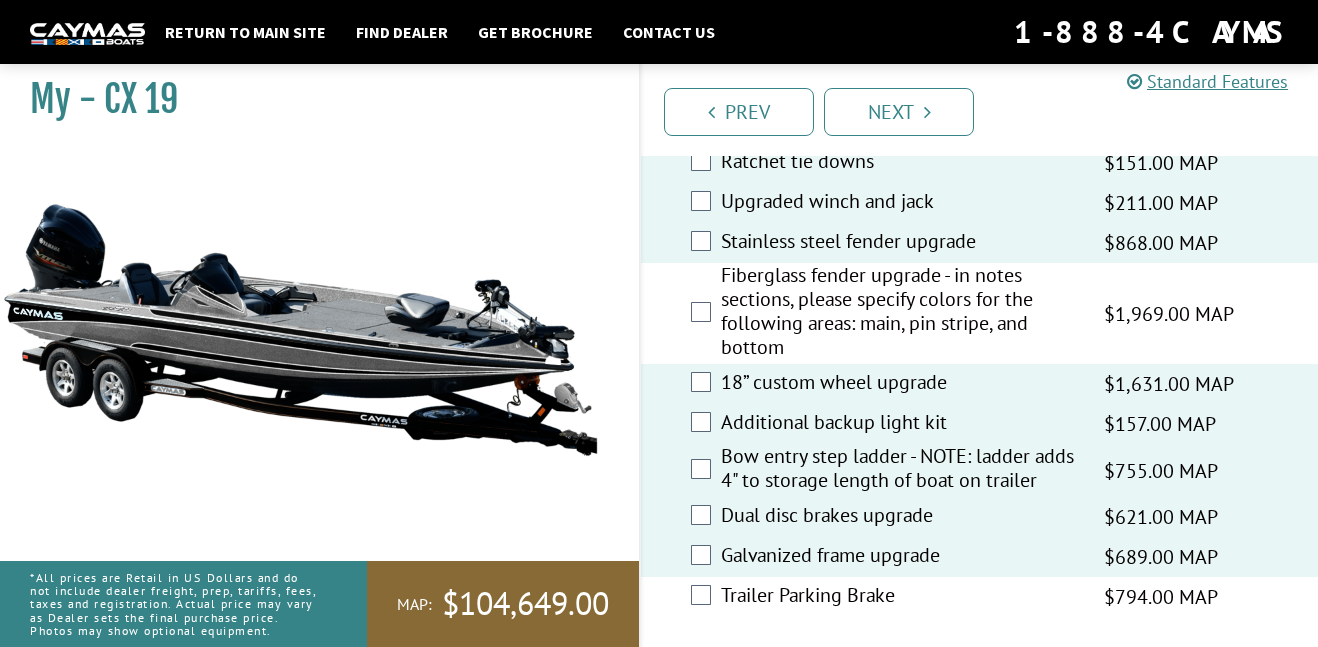 scroll, scrollTop: 3641, scrollLeft: 0, axis: vertical 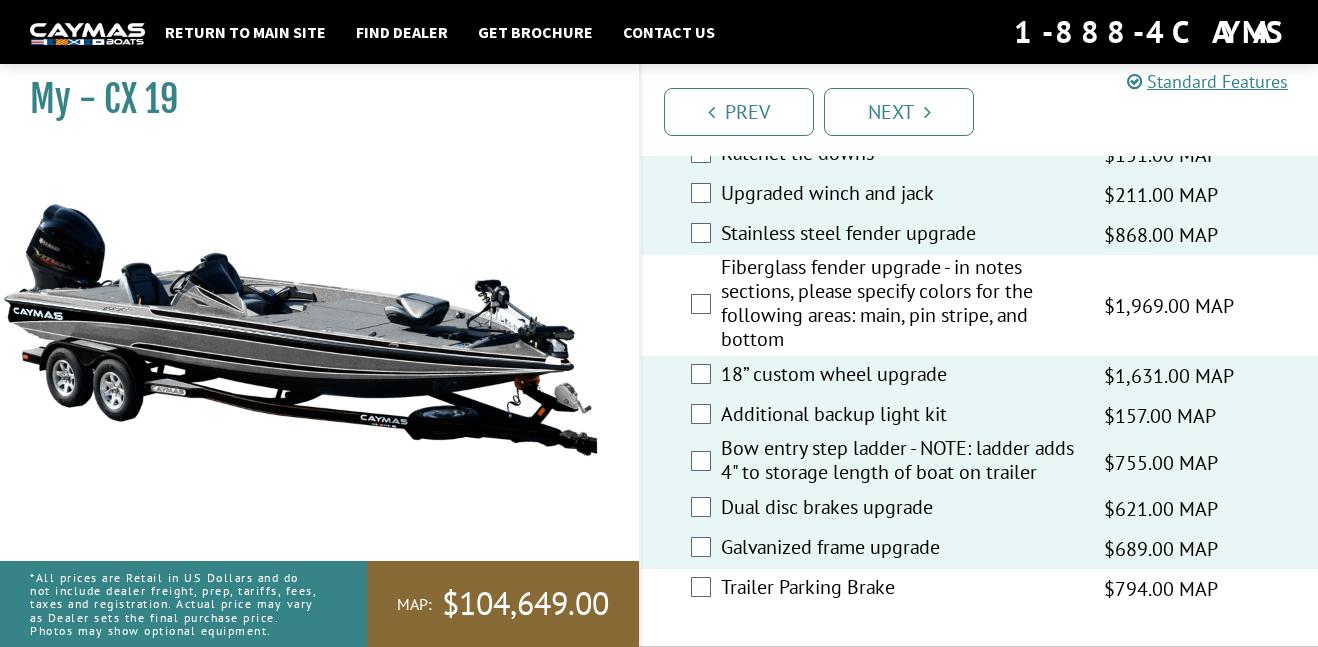 click on "Trailer Parking Brake" at bounding box center (900, 589) 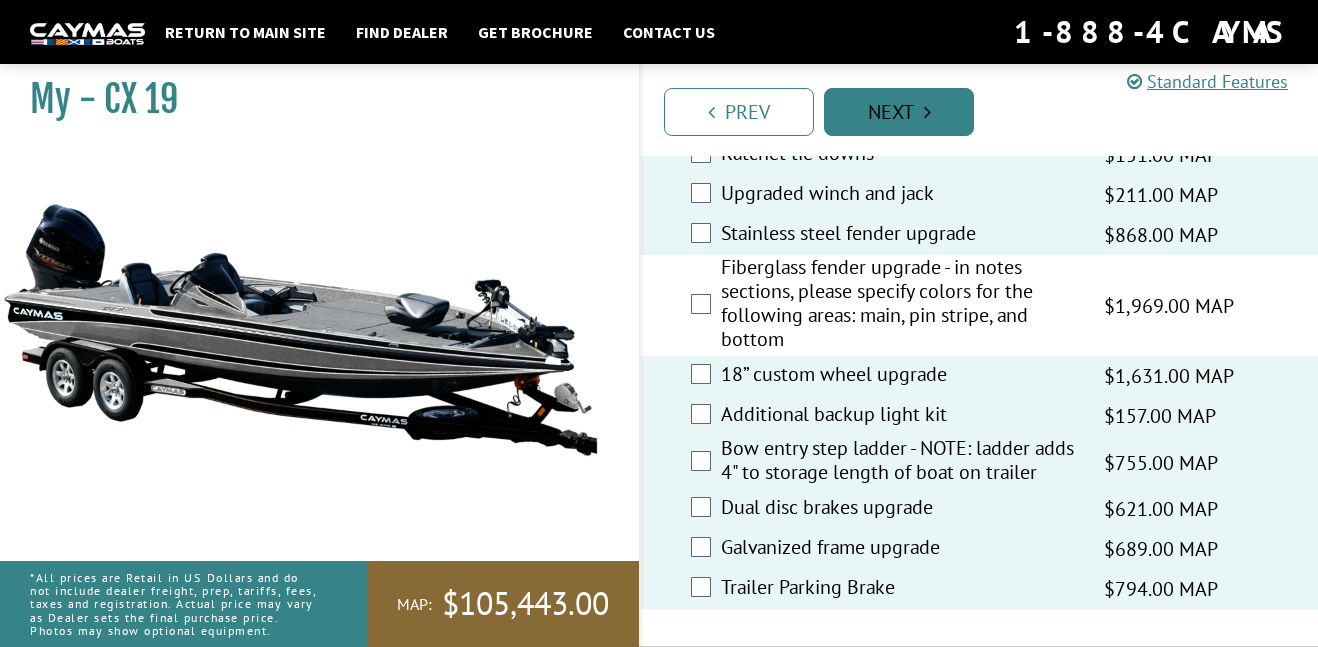 click on "Next" at bounding box center [899, 112] 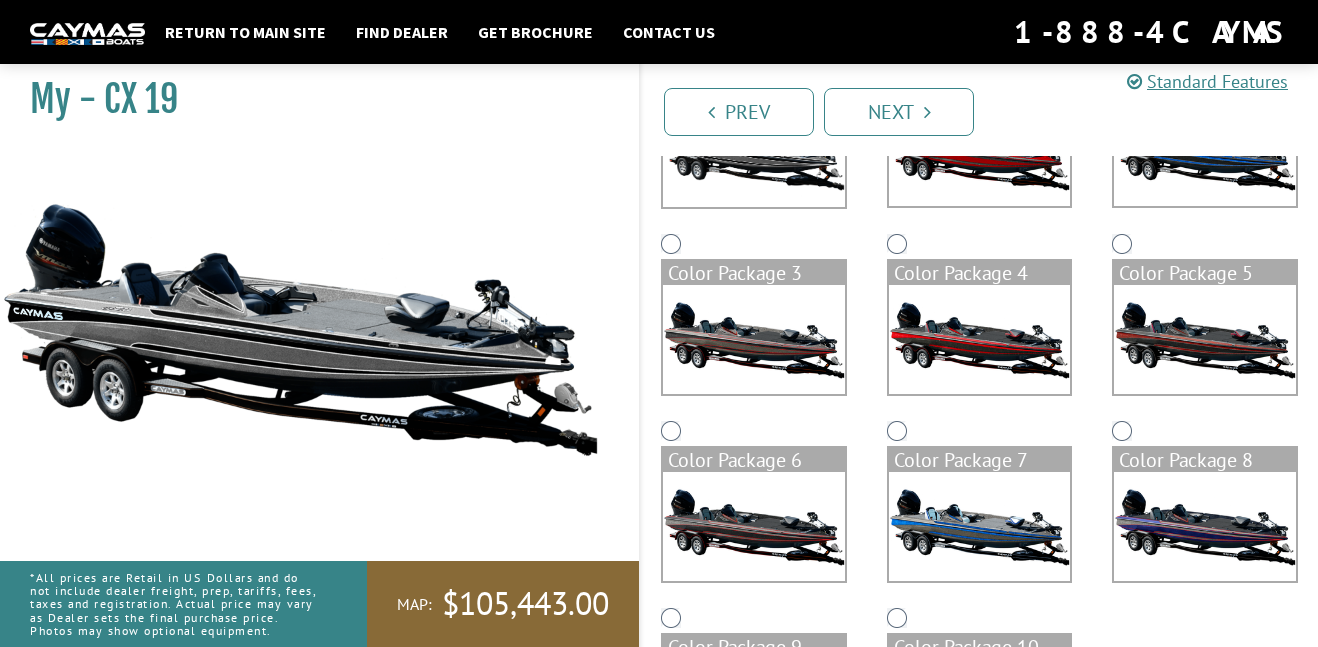 scroll, scrollTop: 293, scrollLeft: 0, axis: vertical 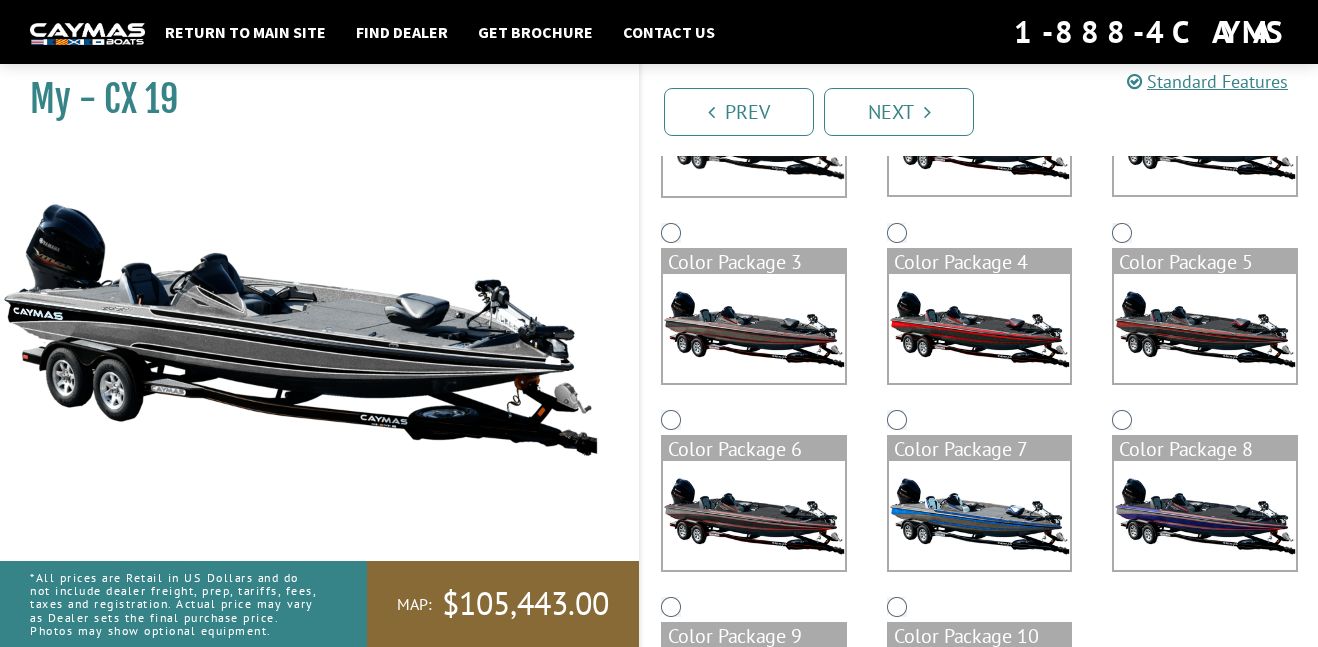 click at bounding box center [1205, 328] 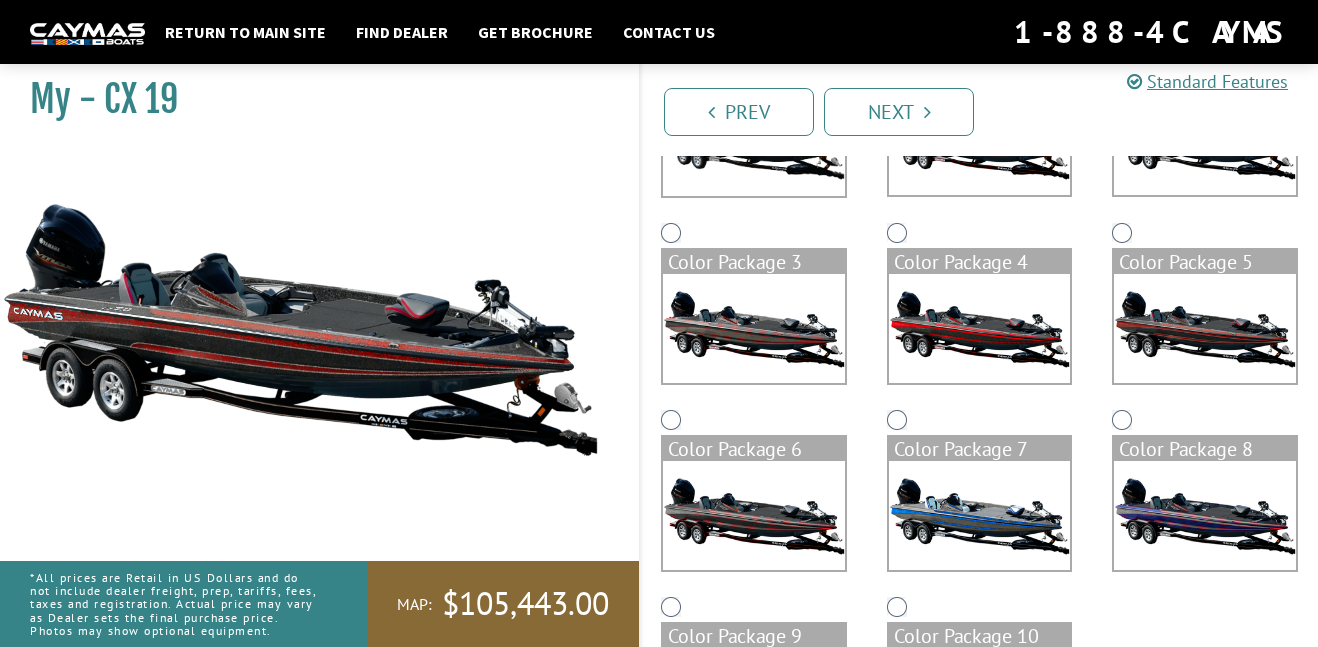 click at bounding box center [1205, 328] 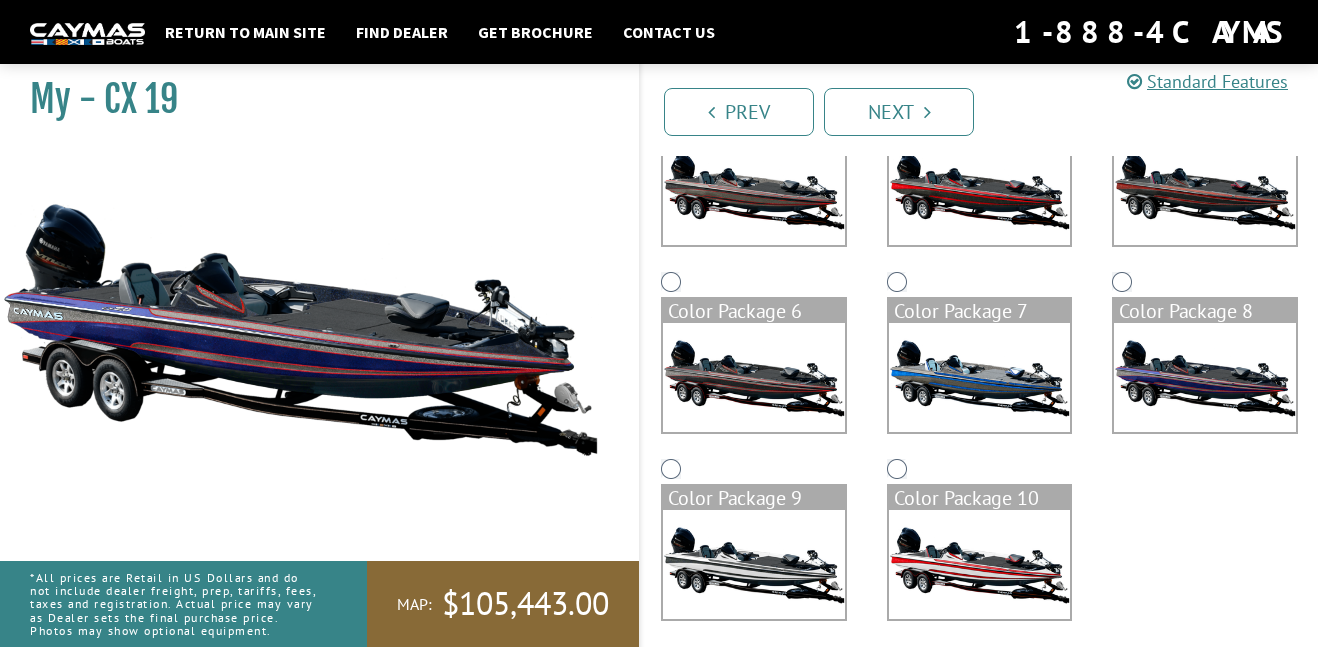 scroll, scrollTop: 432, scrollLeft: 0, axis: vertical 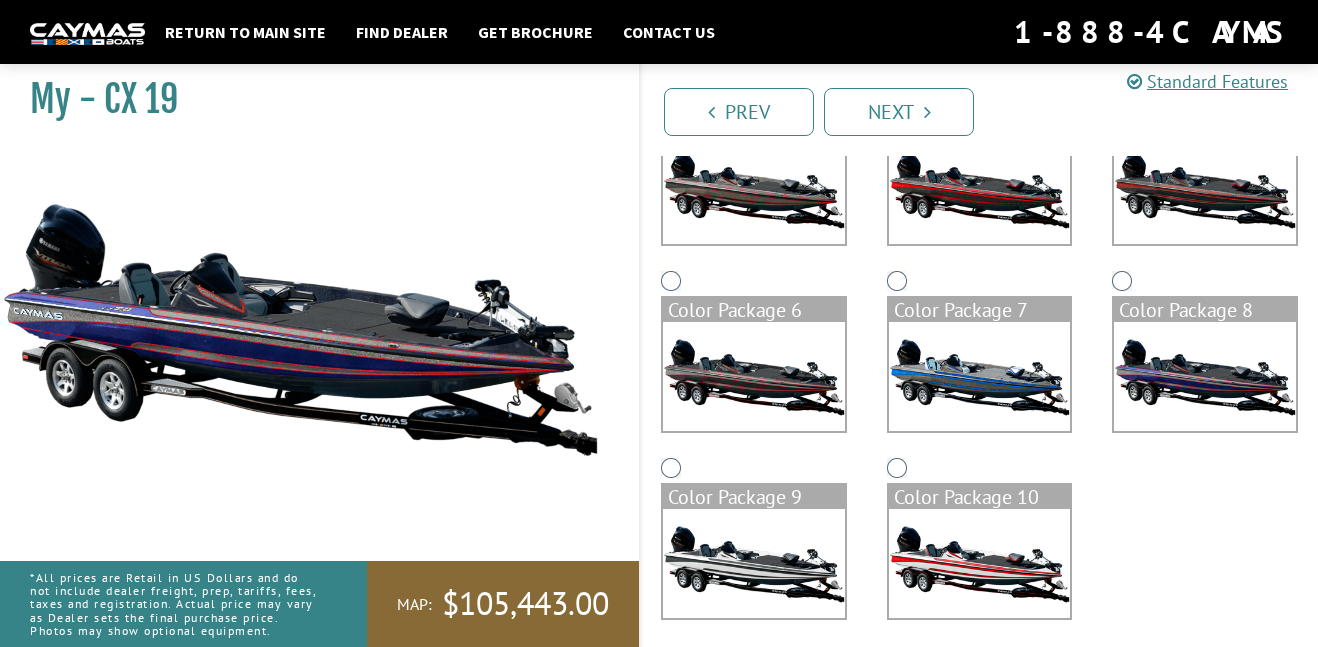 click at bounding box center (980, 563) 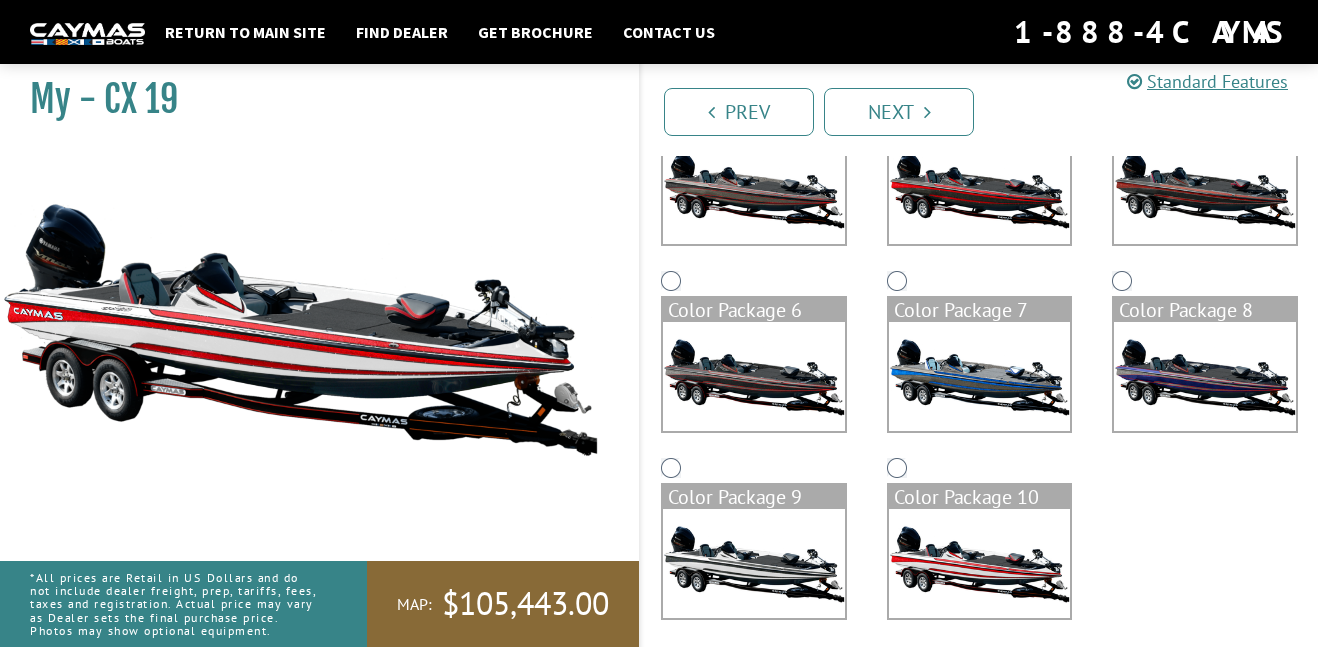 click at bounding box center (754, 563) 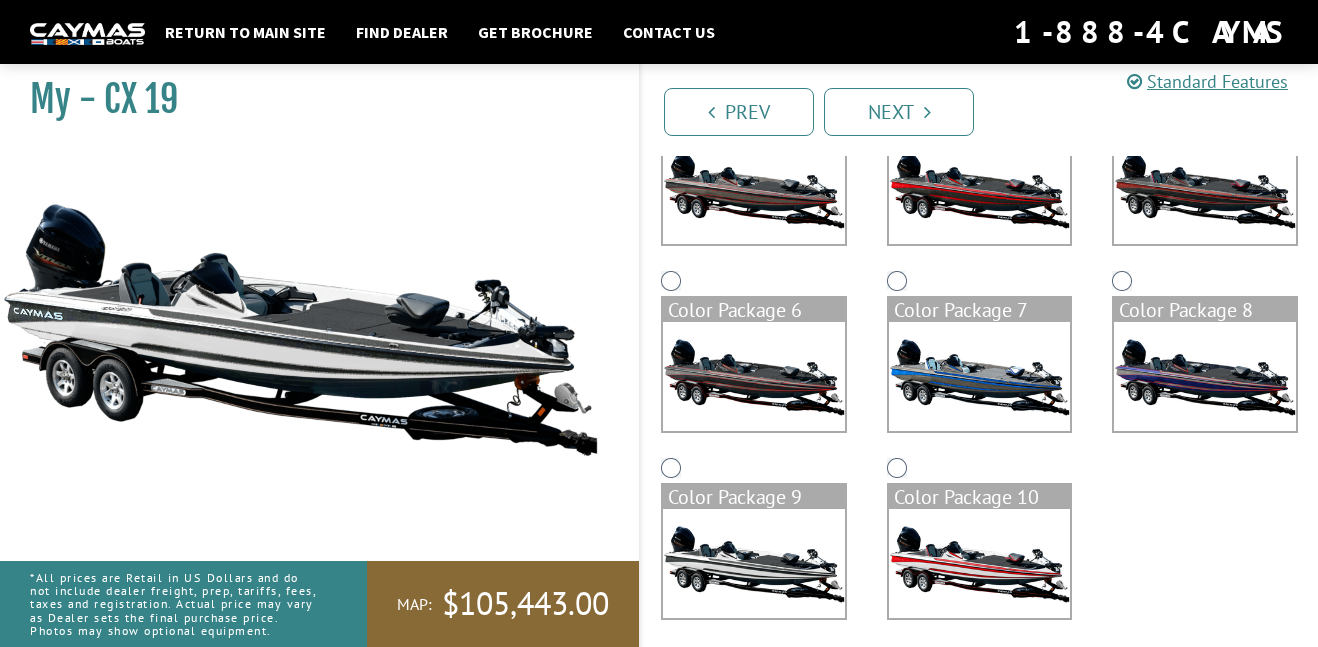 click at bounding box center [980, 376] 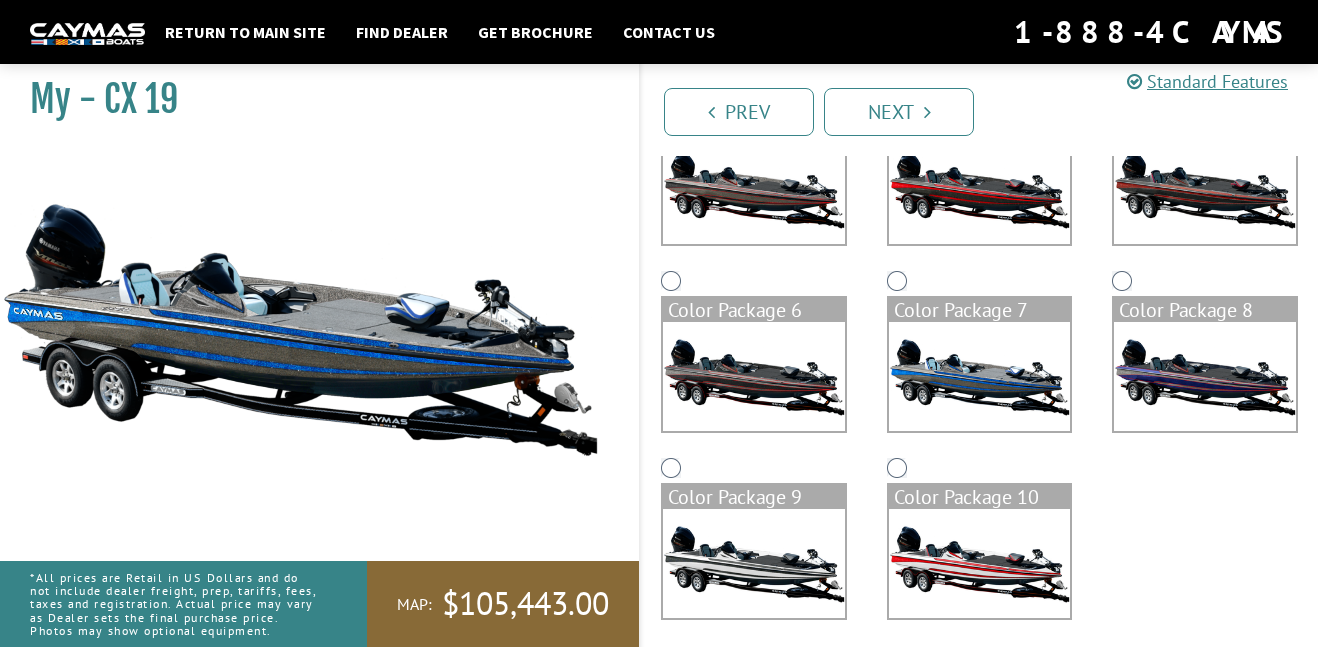 click at bounding box center [754, 376] 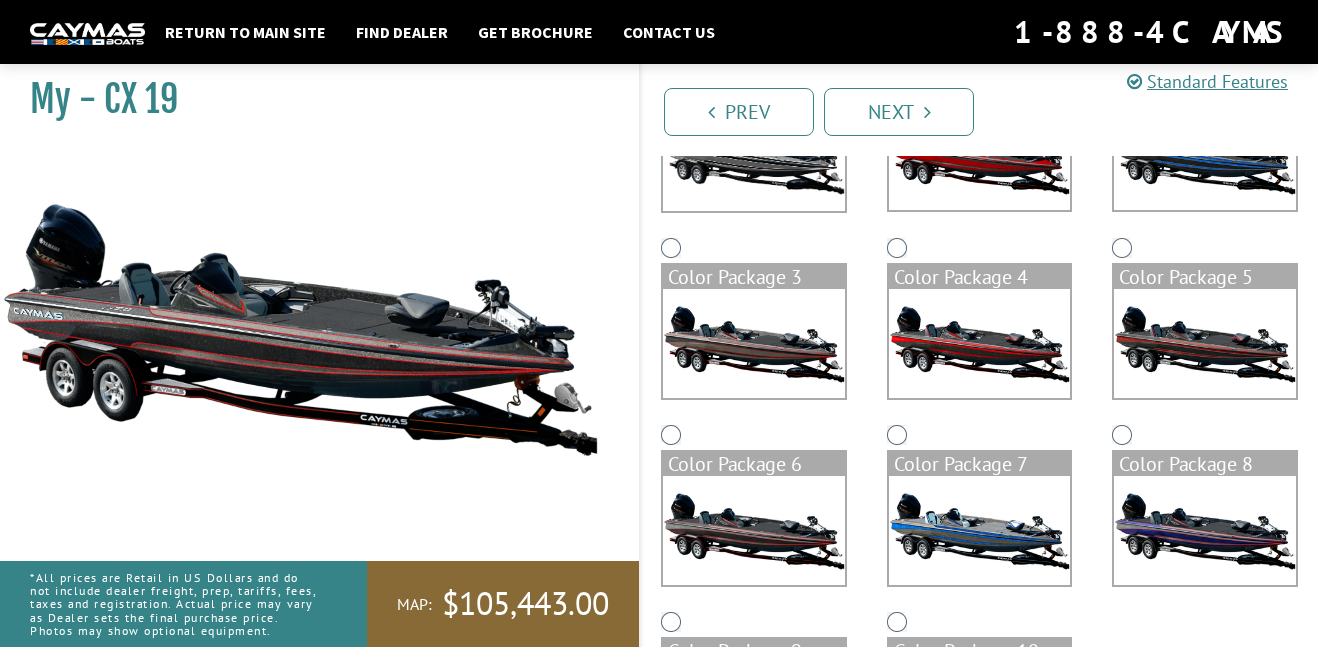 scroll, scrollTop: 280, scrollLeft: 0, axis: vertical 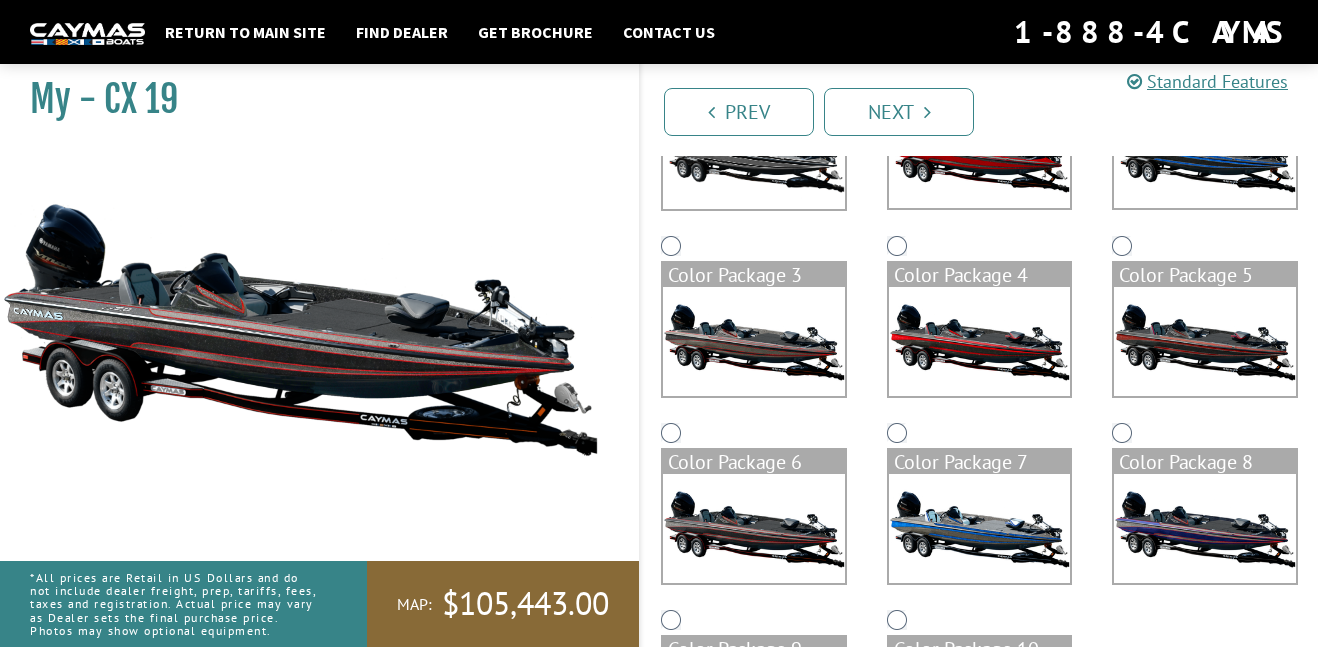 click at bounding box center [754, 341] 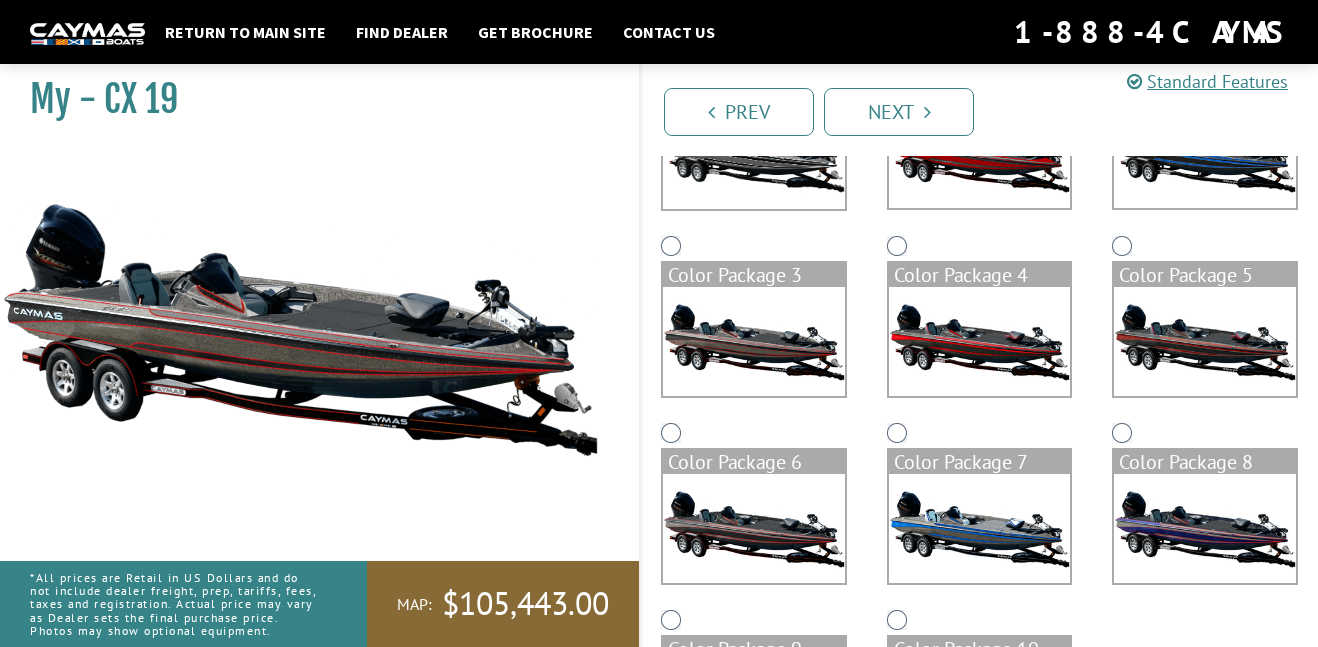 click at bounding box center [980, 341] 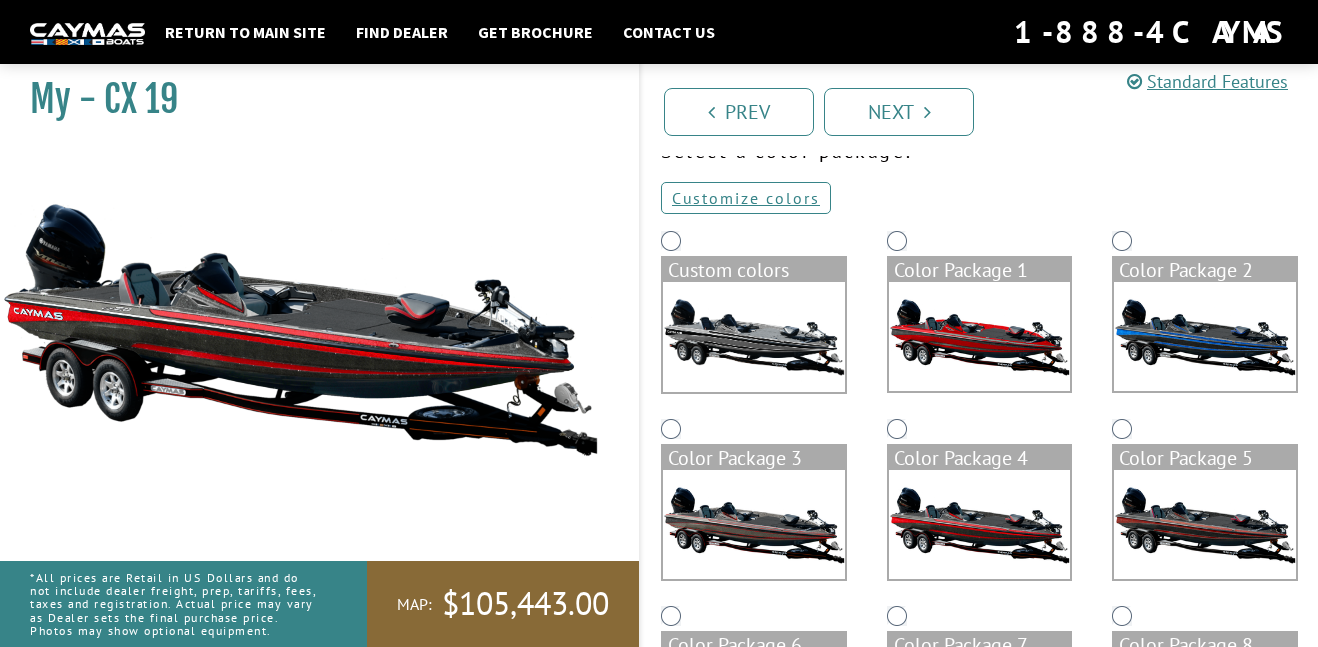 scroll, scrollTop: 98, scrollLeft: 0, axis: vertical 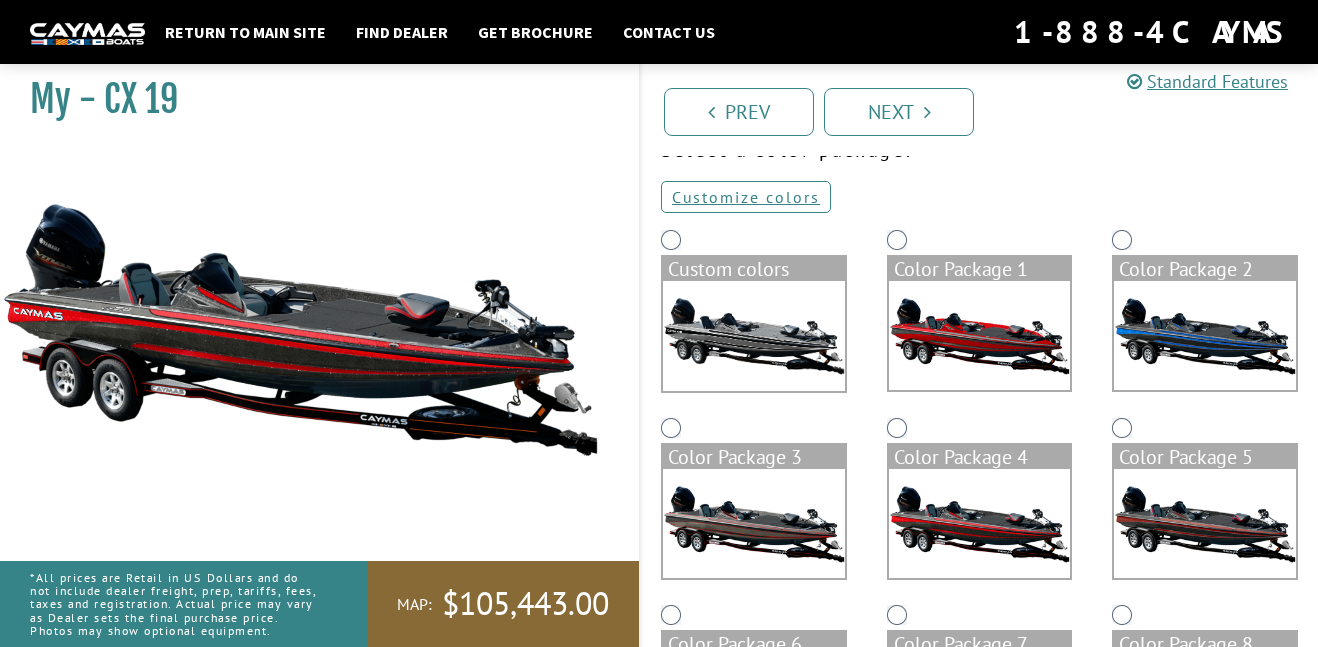 click at bounding box center (980, 335) 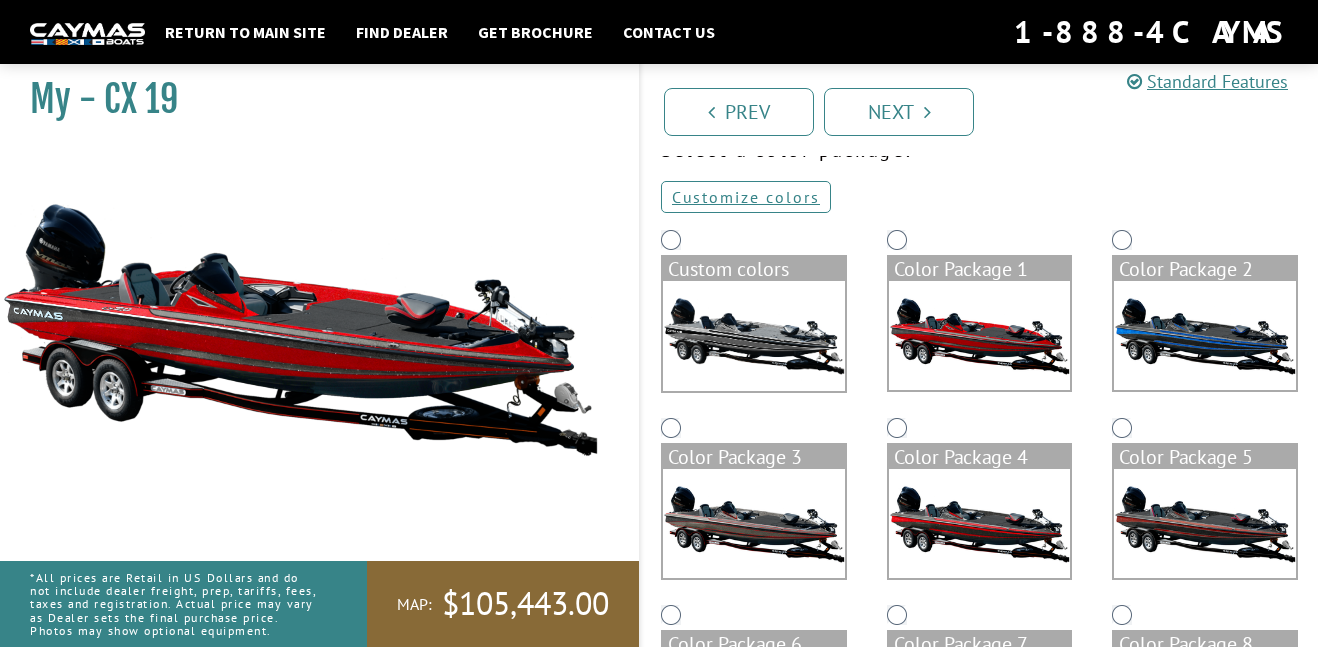 click at bounding box center (754, 336) 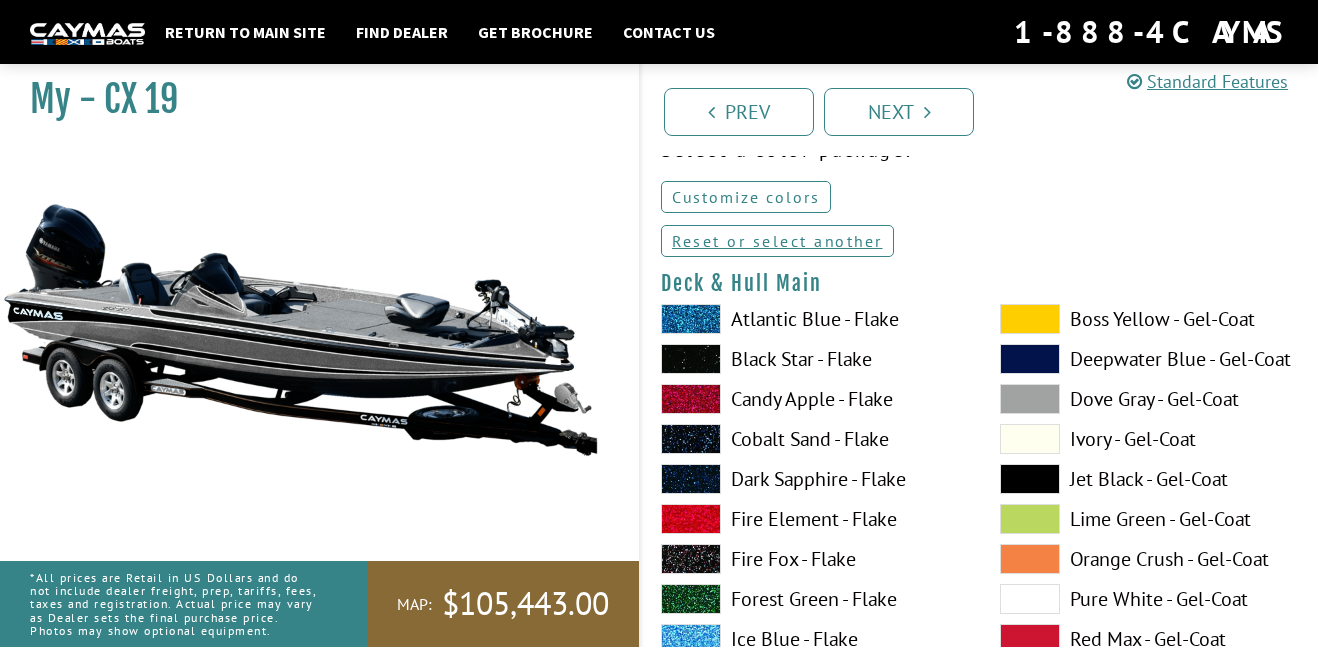 click on "Customize colors" at bounding box center [746, 197] 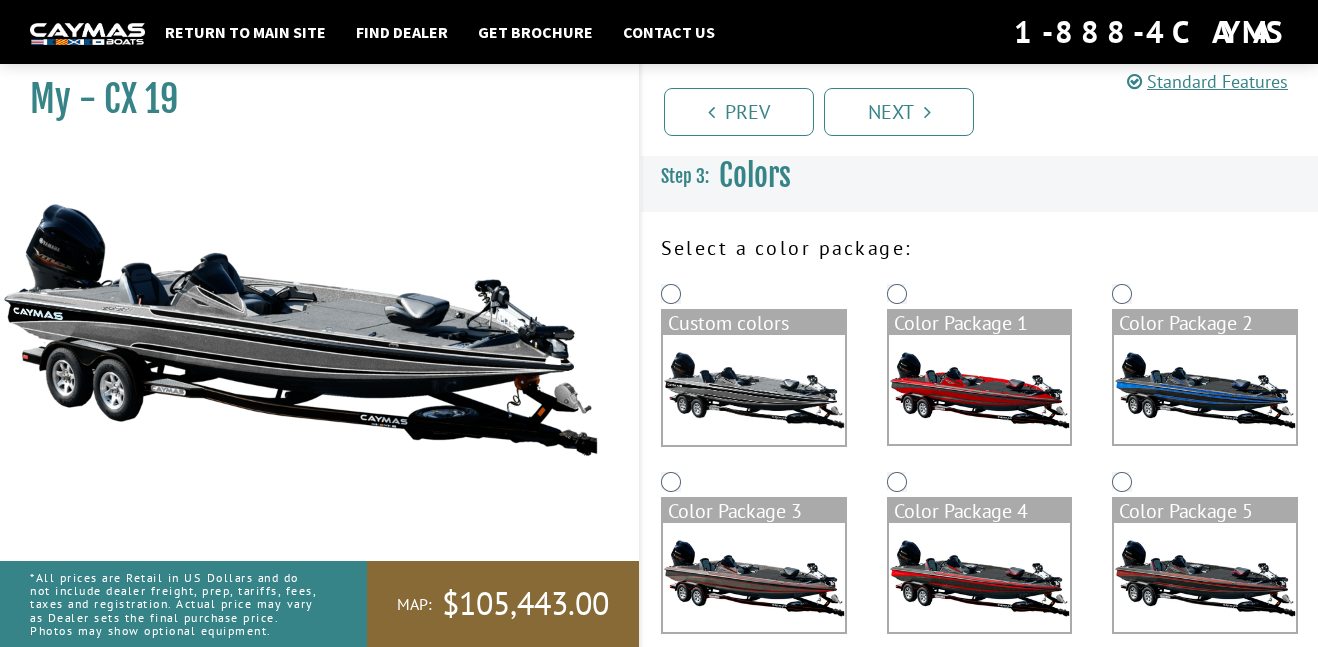 scroll, scrollTop: 3, scrollLeft: 0, axis: vertical 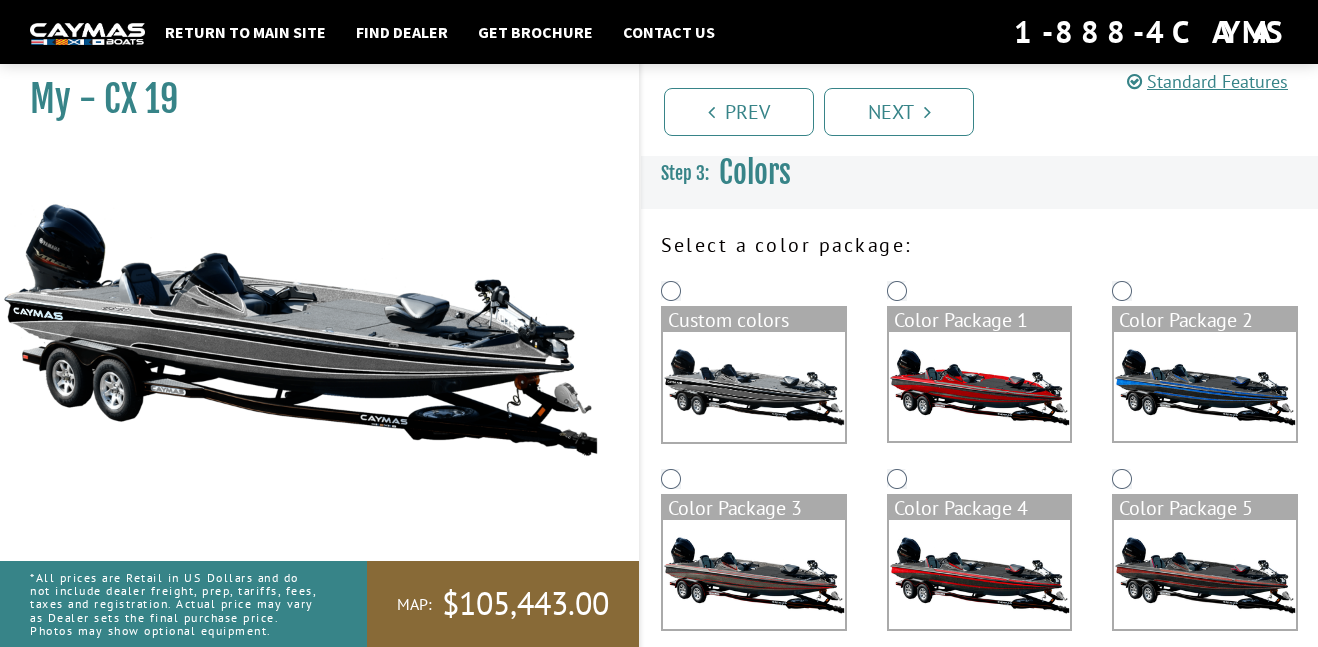 click at bounding box center [754, 387] 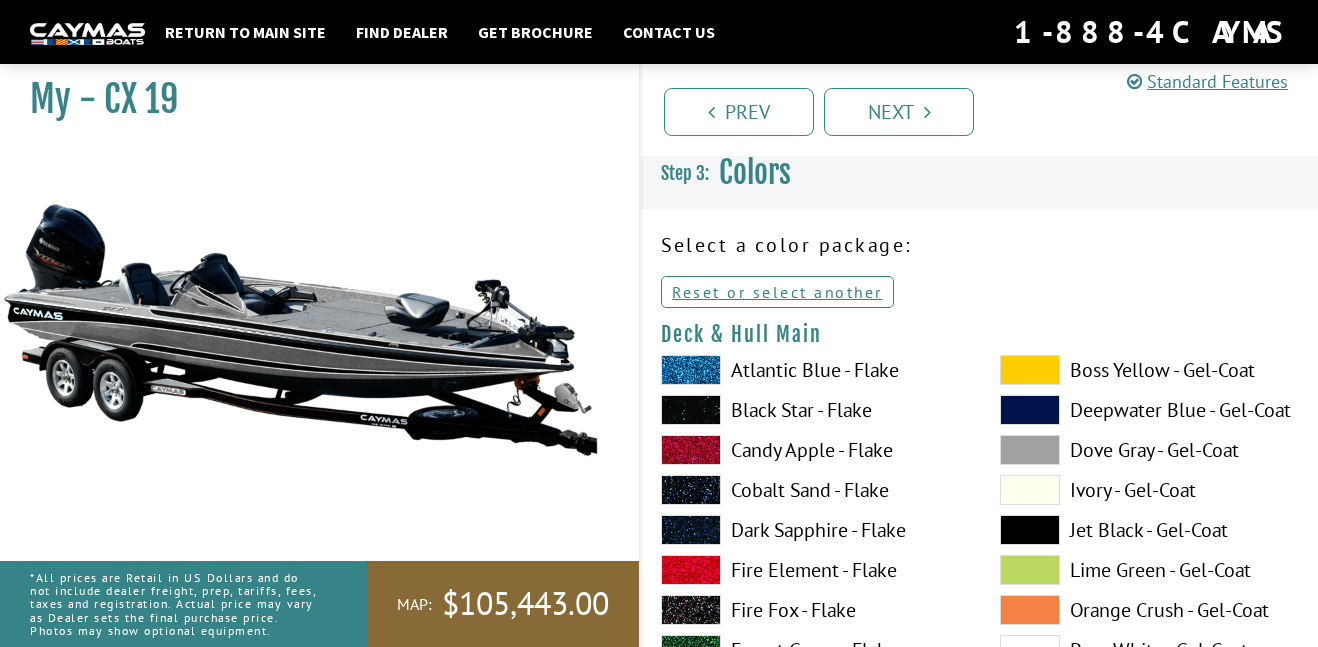 click on "Black Star - Flake" at bounding box center [810, 410] 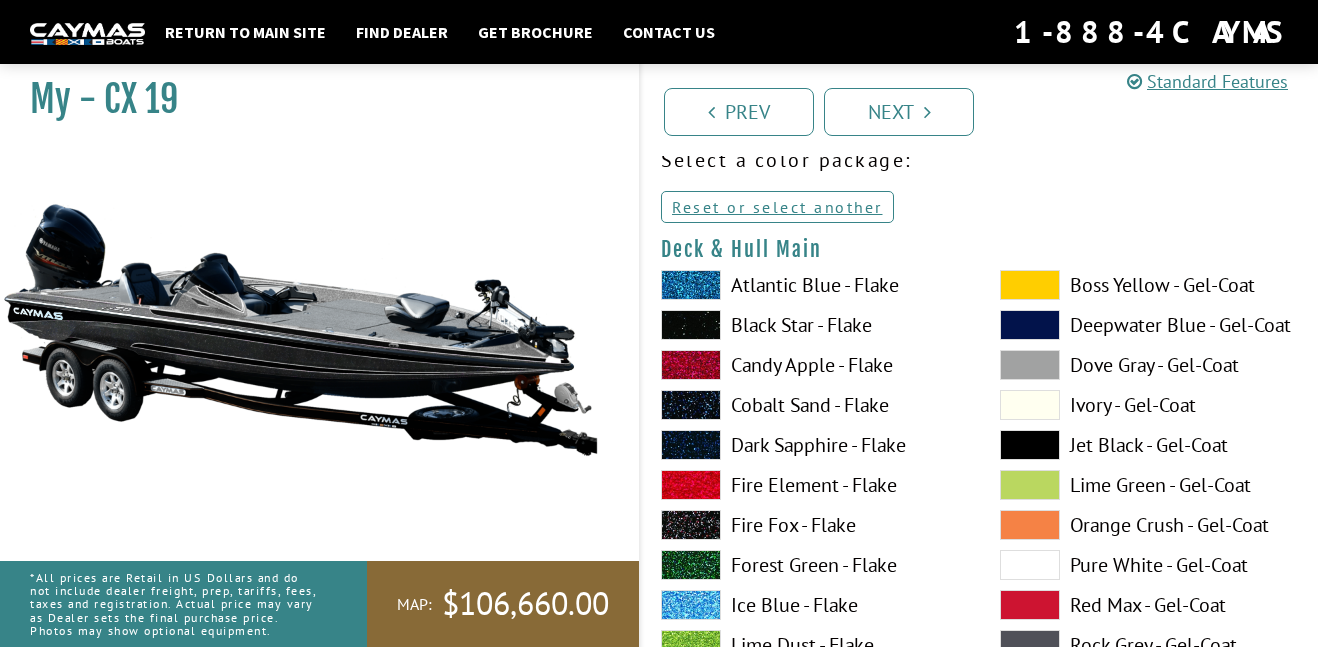 scroll, scrollTop: 90, scrollLeft: 0, axis: vertical 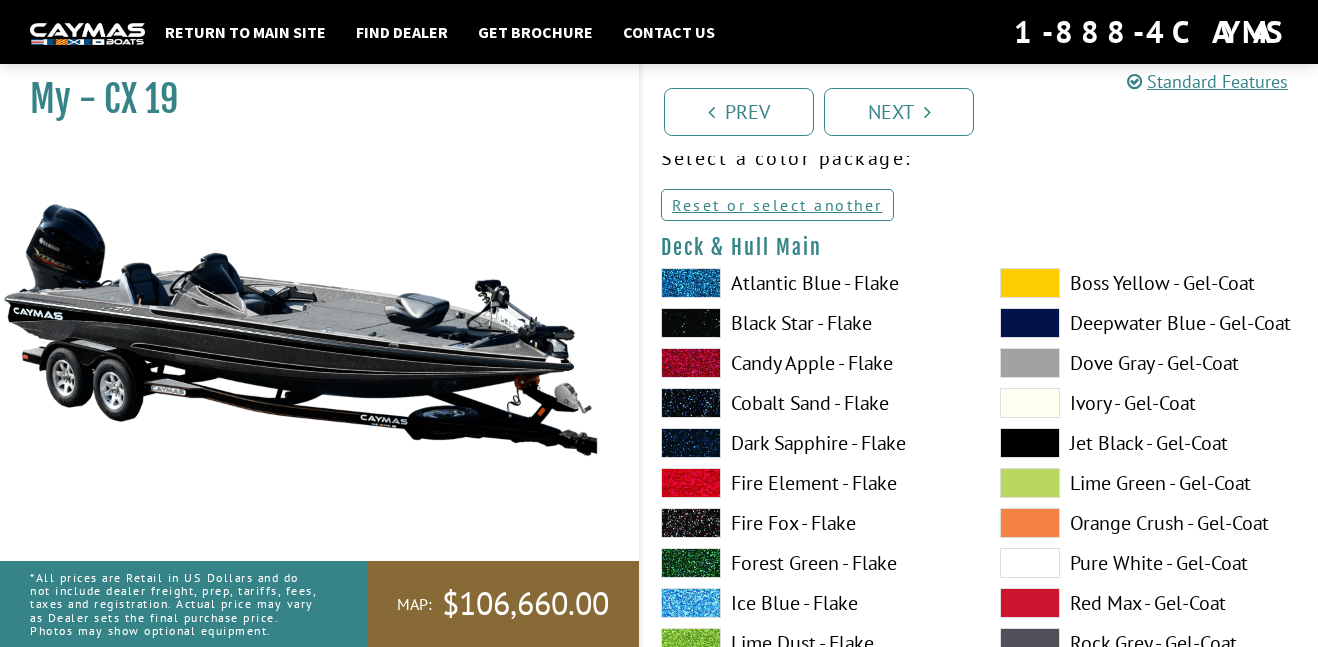 click on "Fire Fox - Flake" at bounding box center (810, 523) 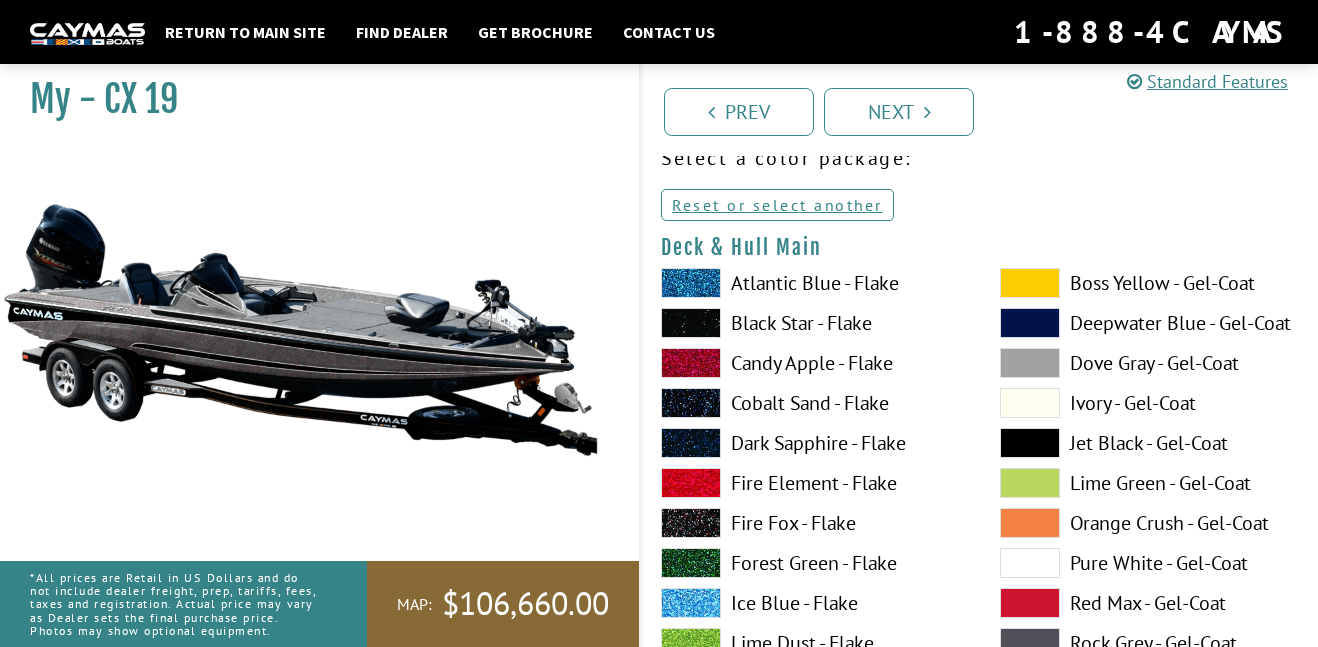 click on "Black Star - Flake" at bounding box center (810, 323) 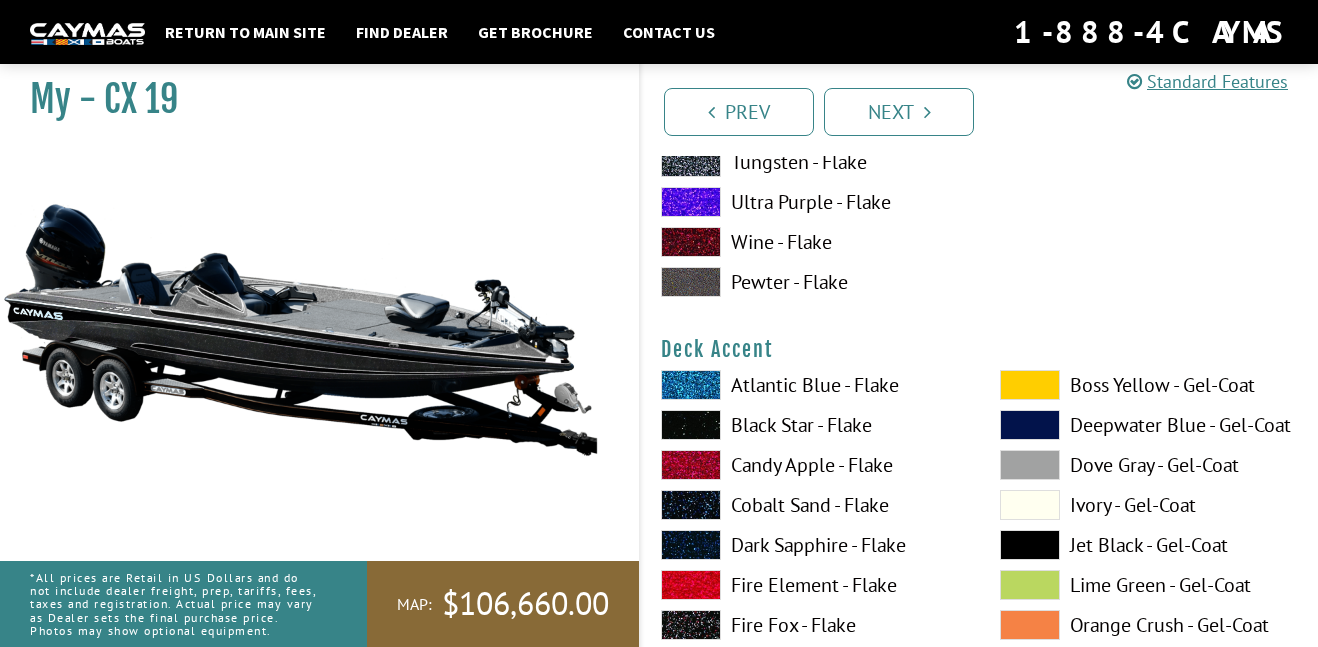 scroll, scrollTop: 814, scrollLeft: 0, axis: vertical 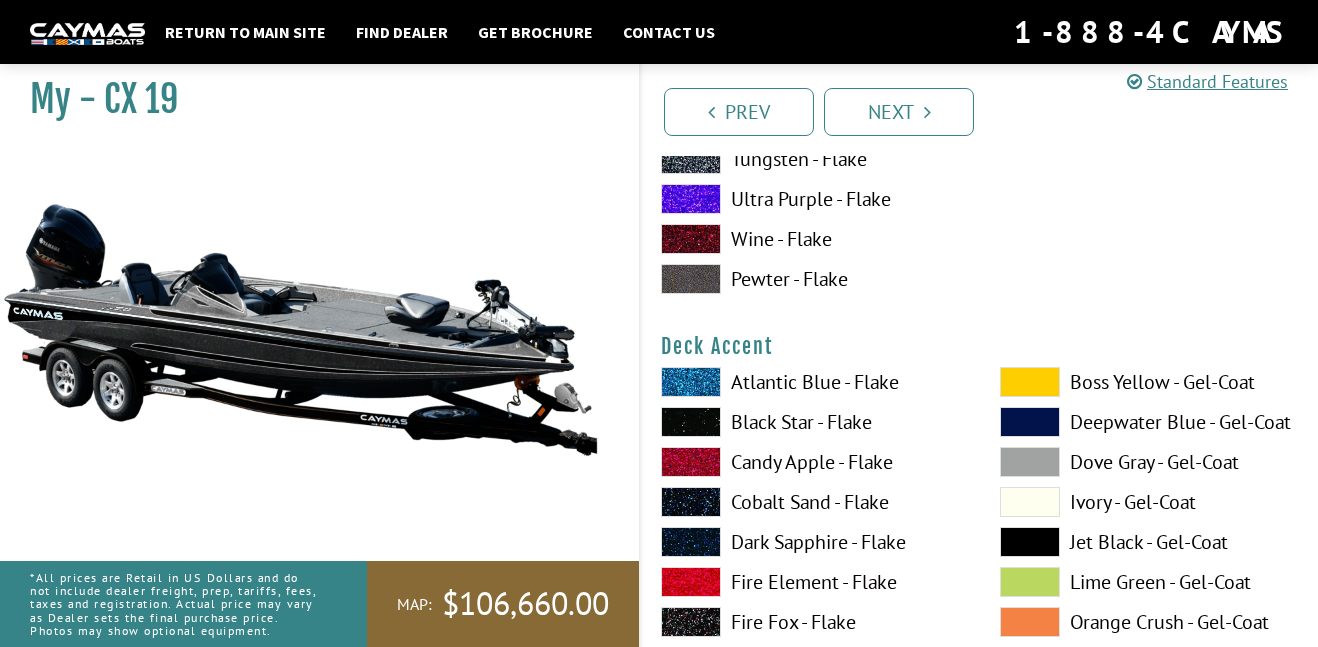 click on "Atlantic Blue - Flake" at bounding box center [810, 382] 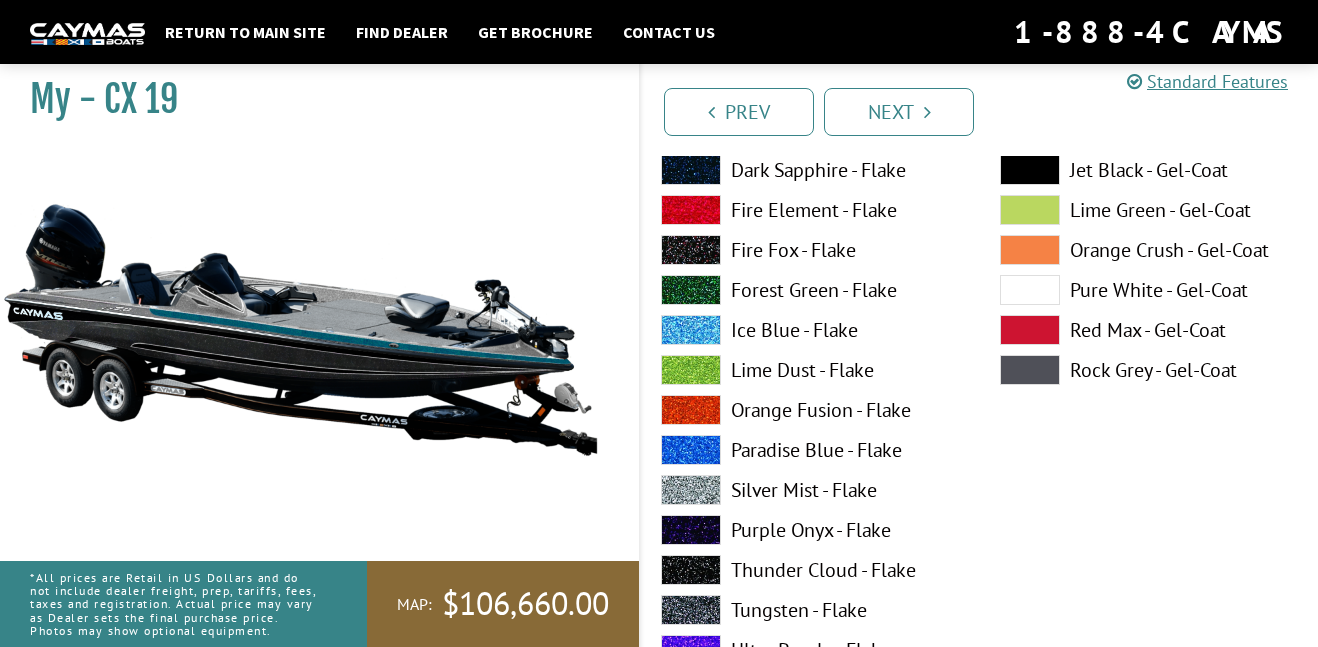 scroll, scrollTop: 1185, scrollLeft: 0, axis: vertical 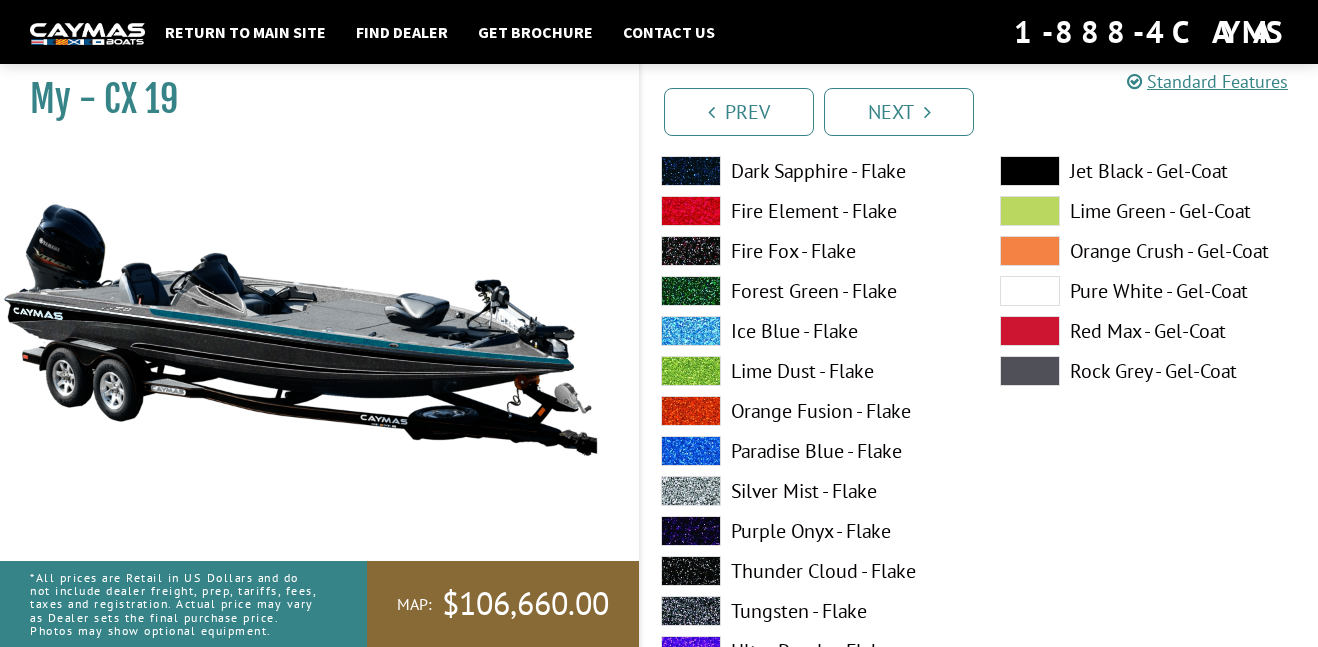 click on "Lime Dust - Flake" at bounding box center (810, 371) 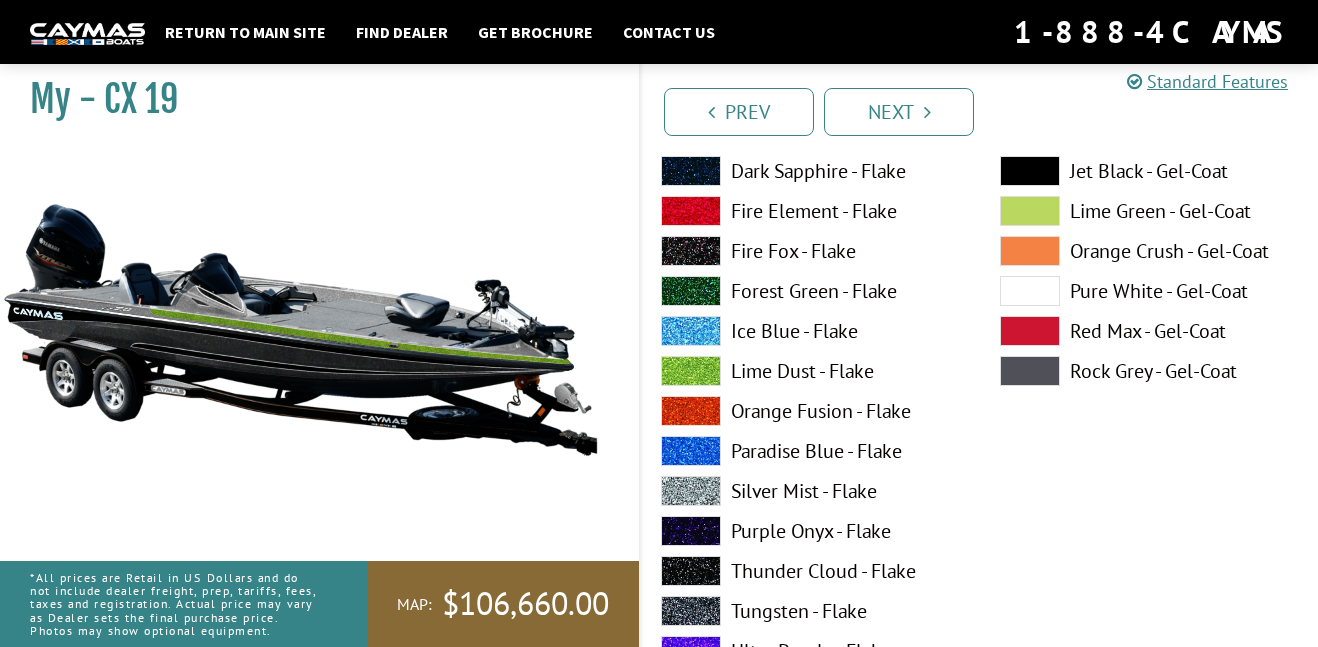 click on "Thunder Cloud - Flake" at bounding box center (810, 571) 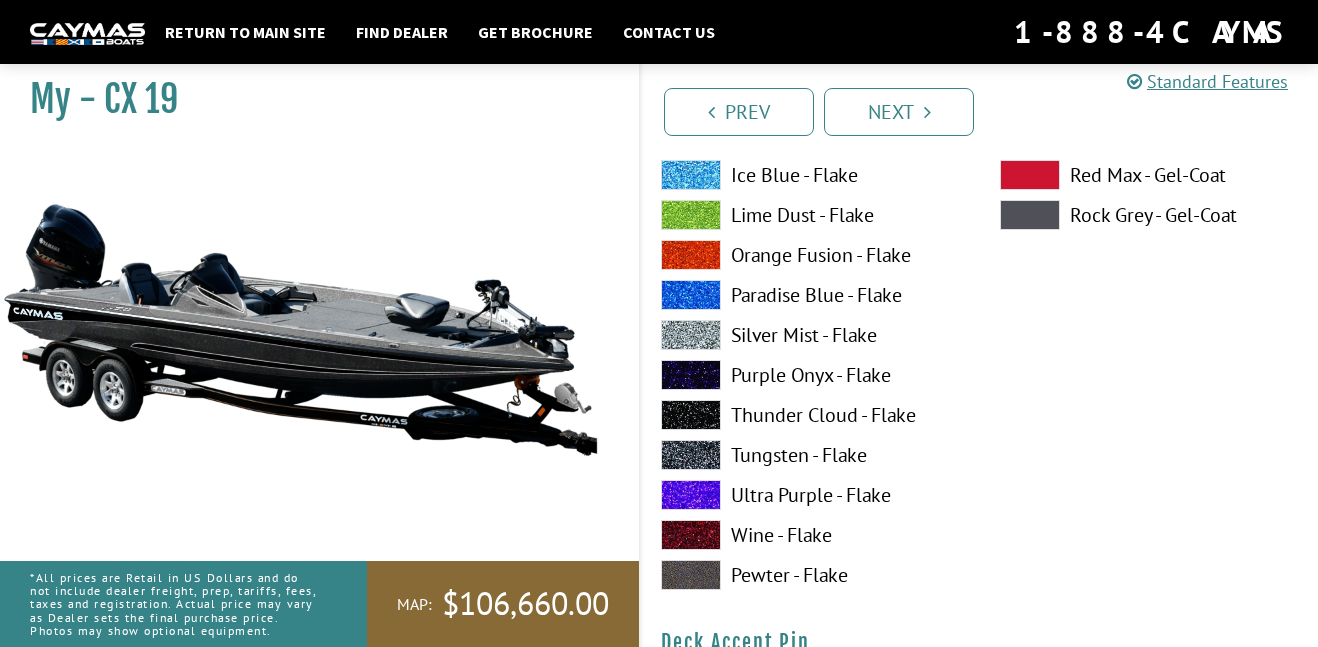 scroll, scrollTop: 1335, scrollLeft: 0, axis: vertical 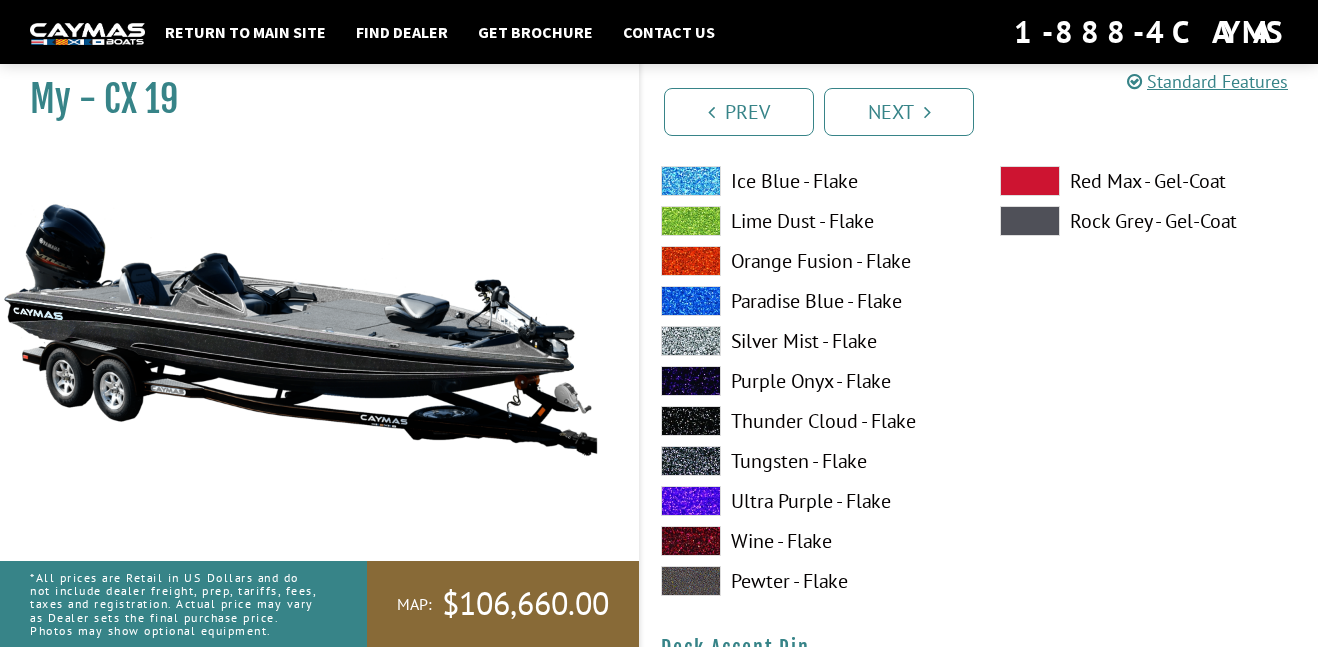 click on "Ultra Purple - Flake" at bounding box center (810, 501) 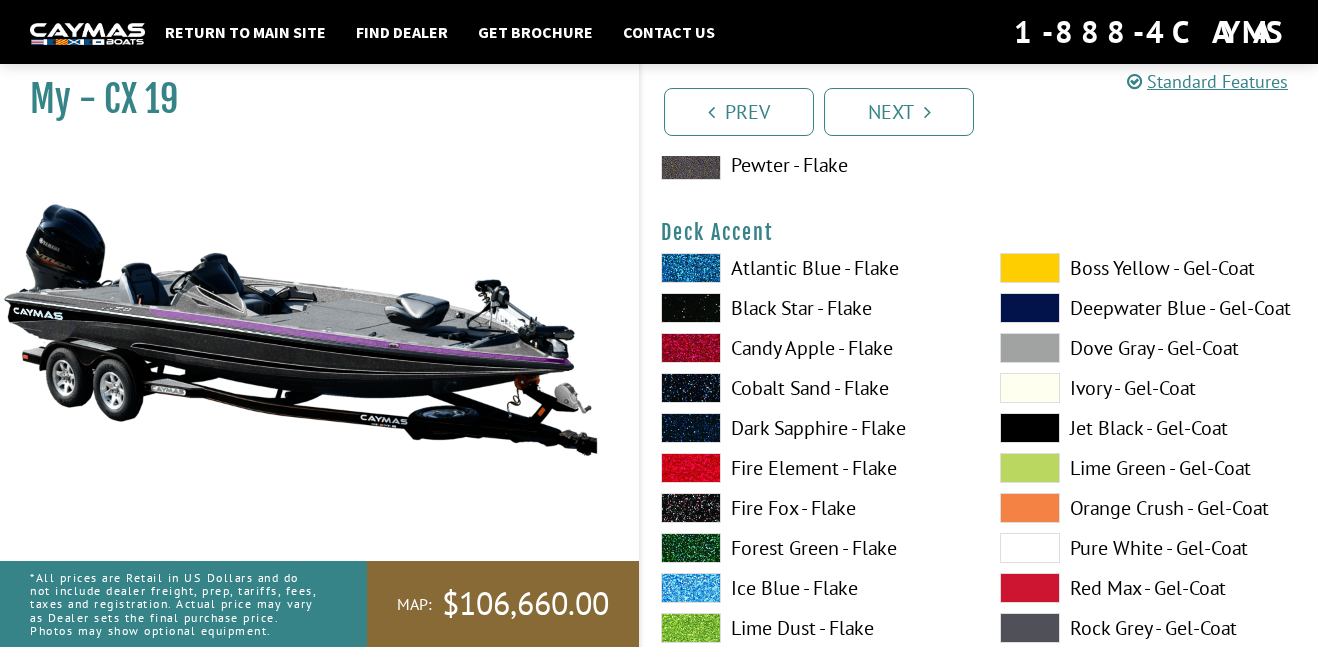 scroll, scrollTop: 930, scrollLeft: 0, axis: vertical 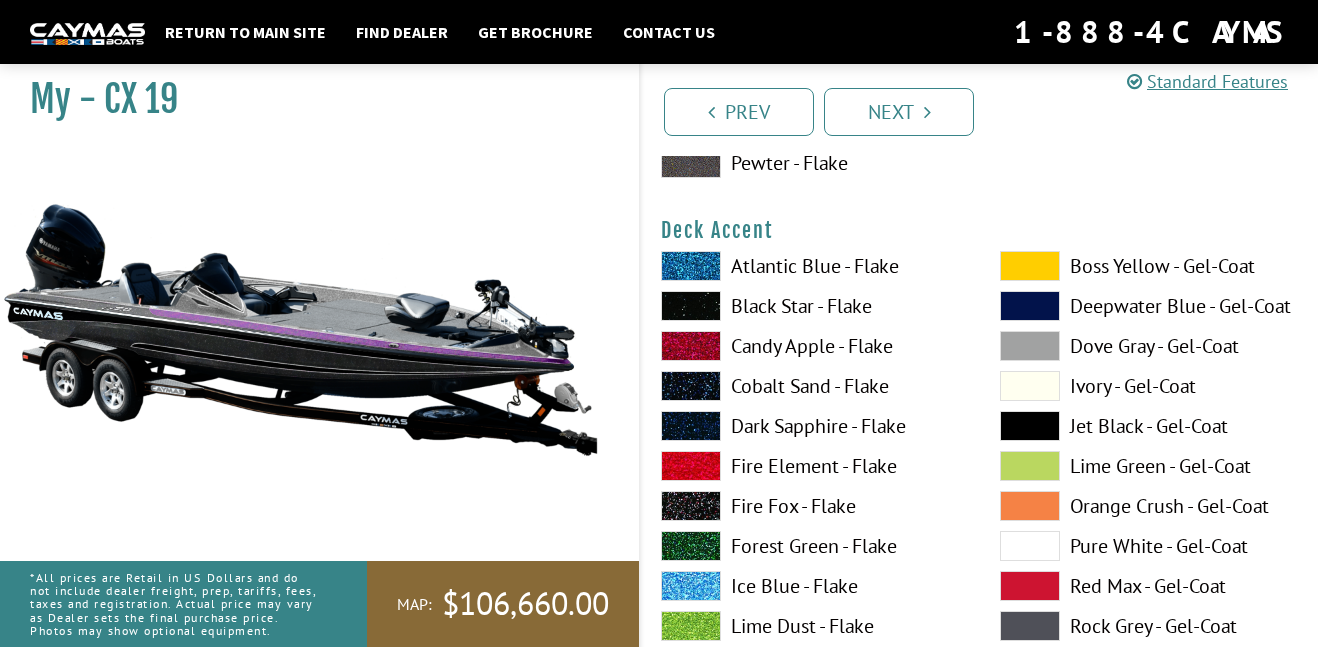 click on "Cobalt Sand - Flake" at bounding box center [810, 386] 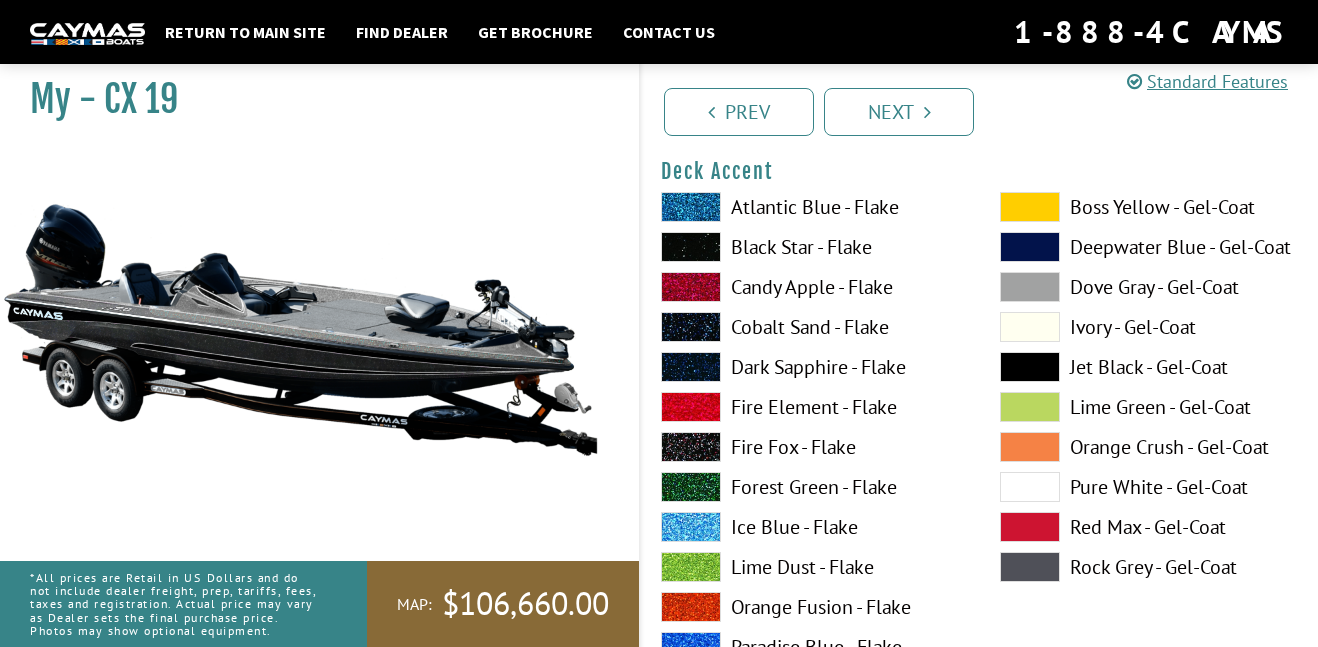 scroll, scrollTop: 984, scrollLeft: 0, axis: vertical 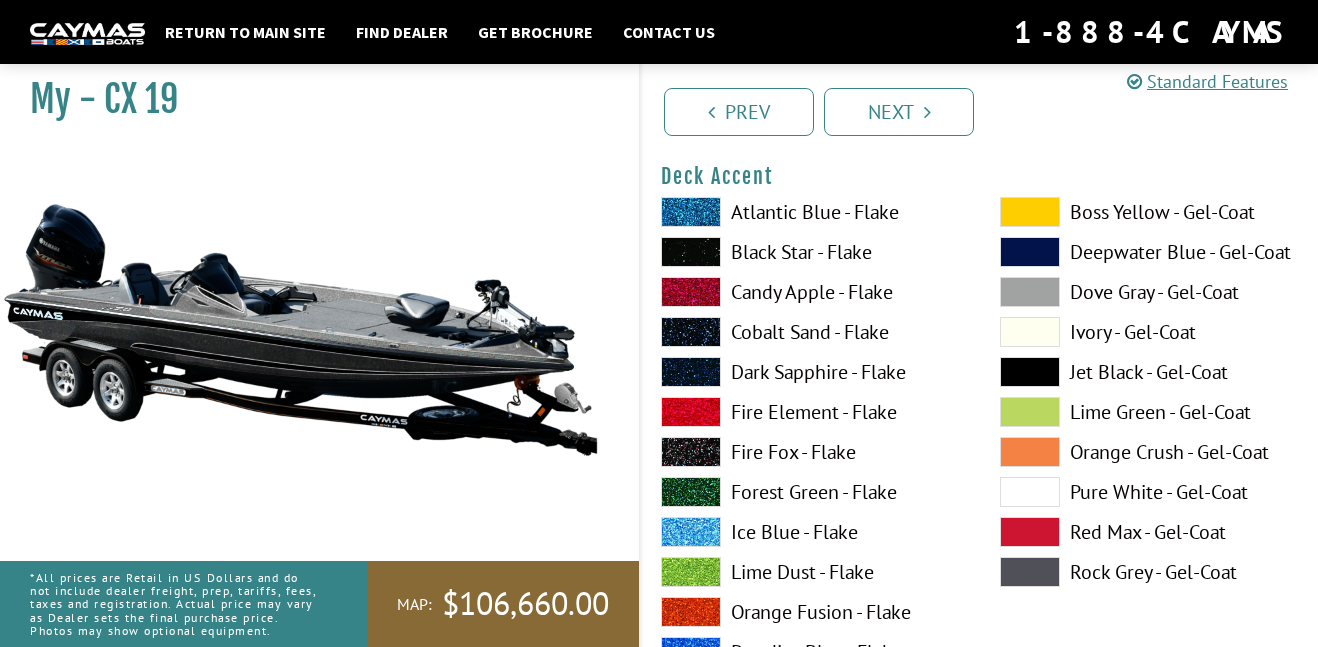 click on "Ice Blue - Flake" at bounding box center [810, 532] 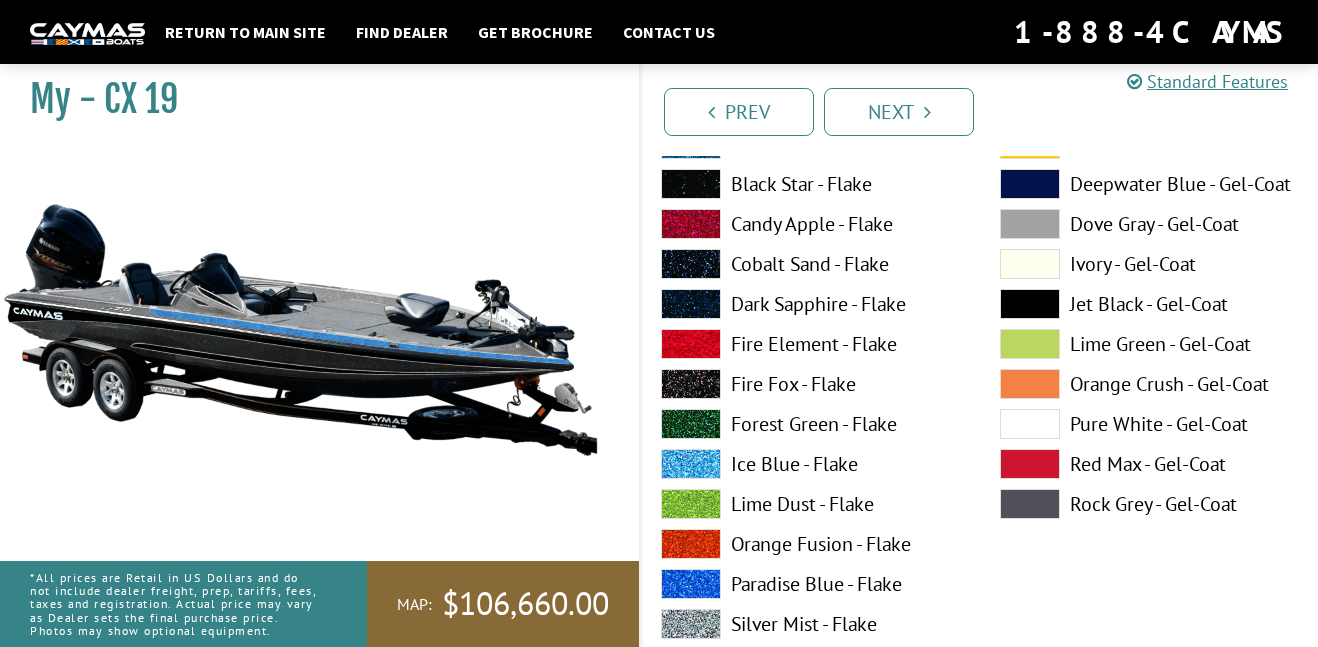 scroll, scrollTop: 1058, scrollLeft: 0, axis: vertical 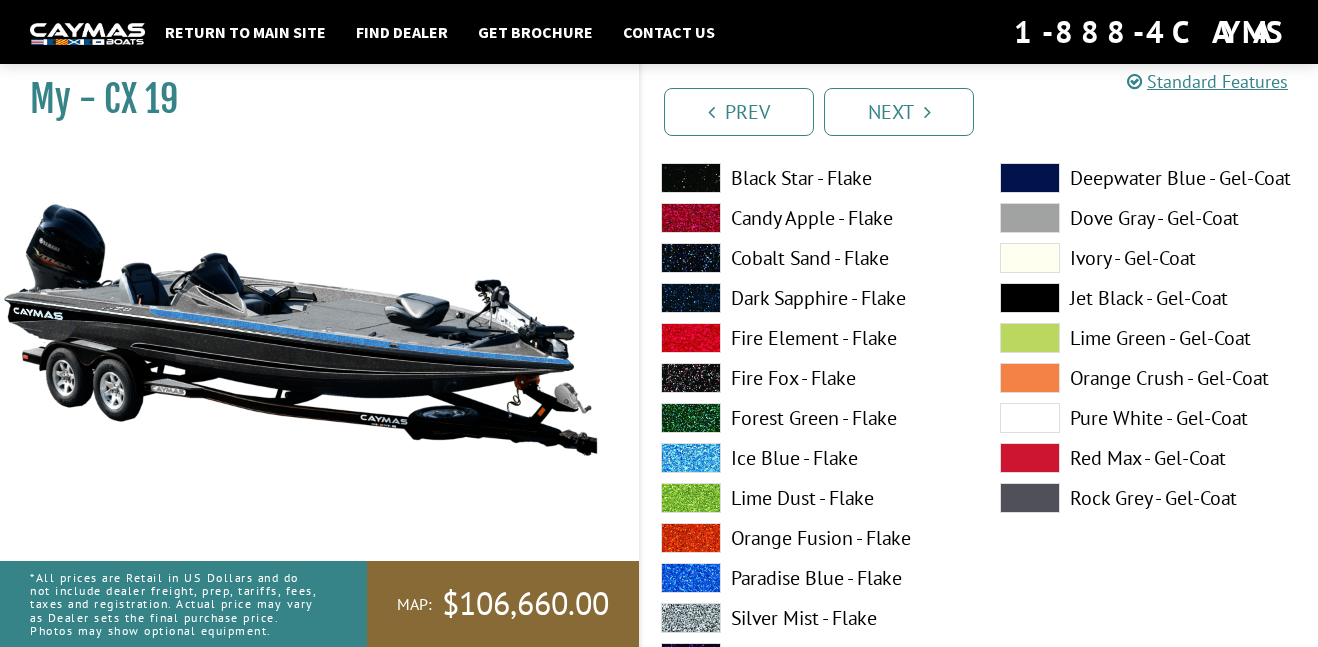 click on "Orange Fusion - Flake" at bounding box center (810, 538) 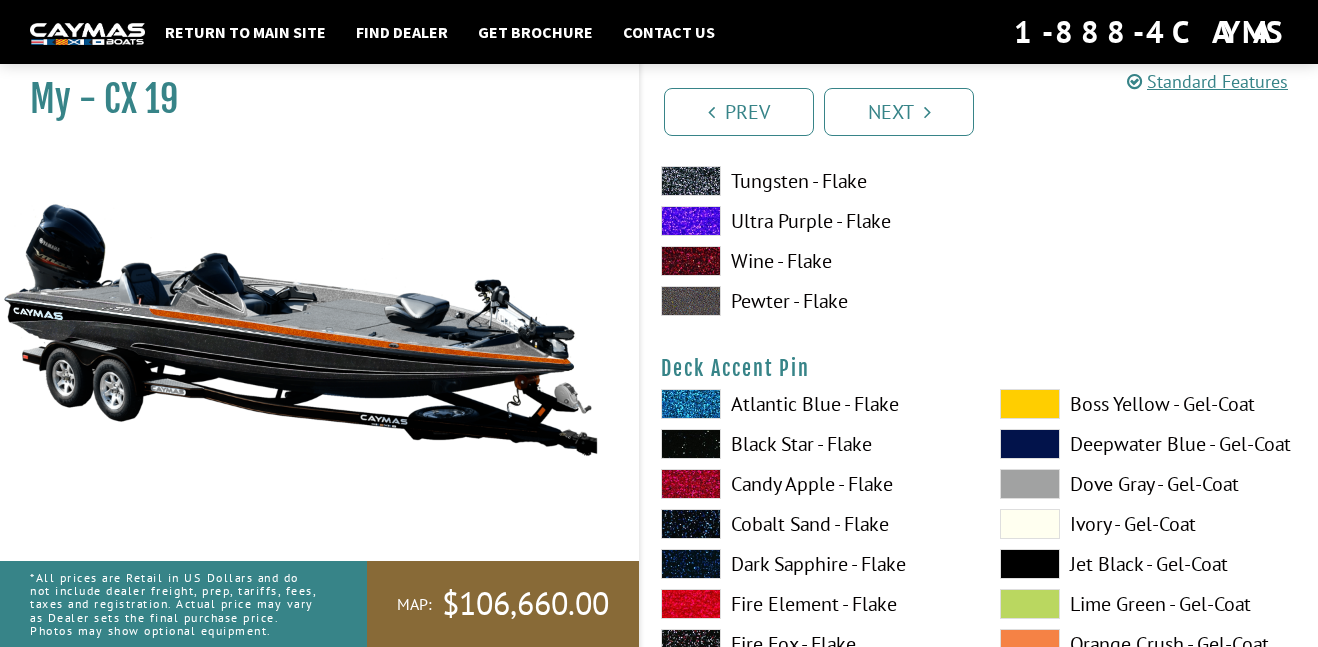 scroll, scrollTop: 1618, scrollLeft: 0, axis: vertical 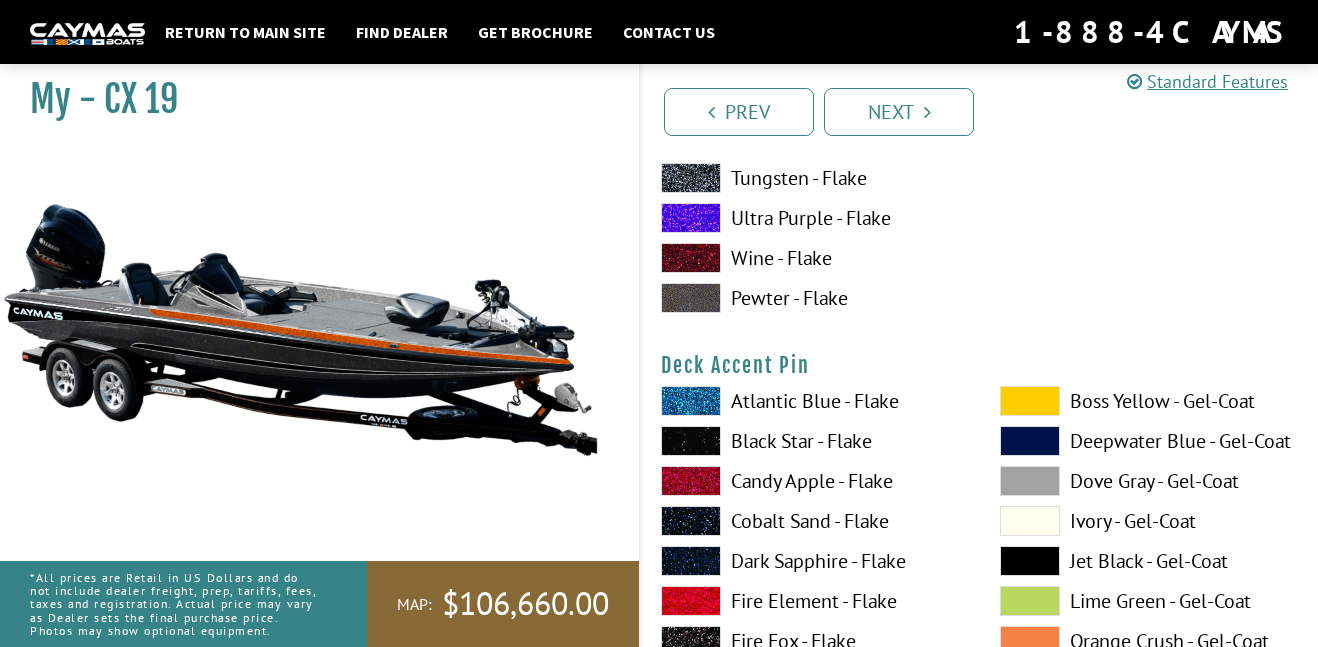 click on "Boss Yellow - Gel-Coat" at bounding box center (1149, 401) 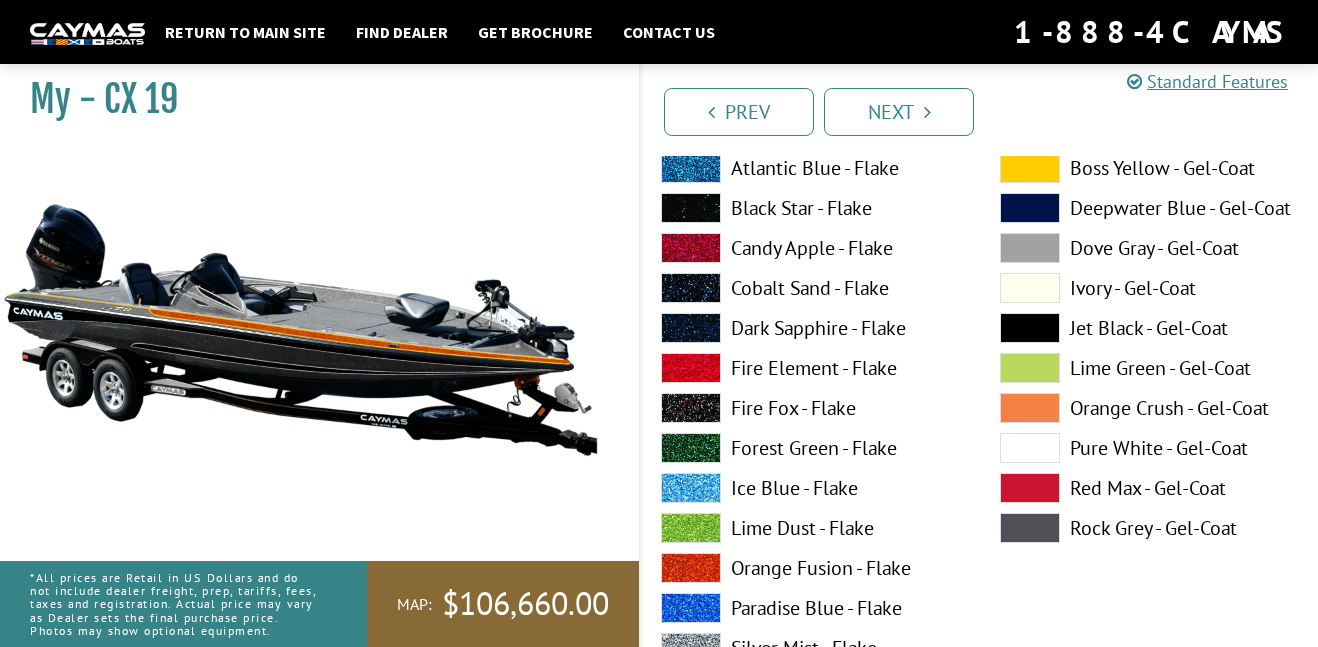scroll, scrollTop: 1855, scrollLeft: 0, axis: vertical 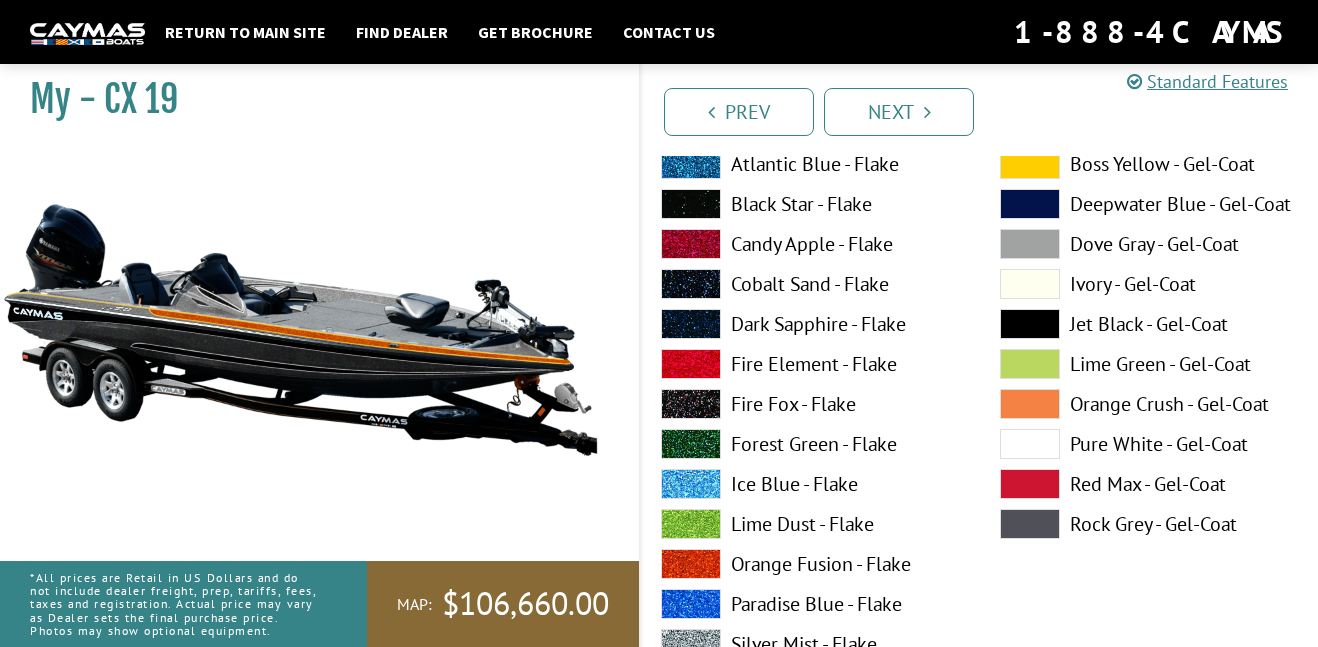 click at bounding box center [1030, 444] 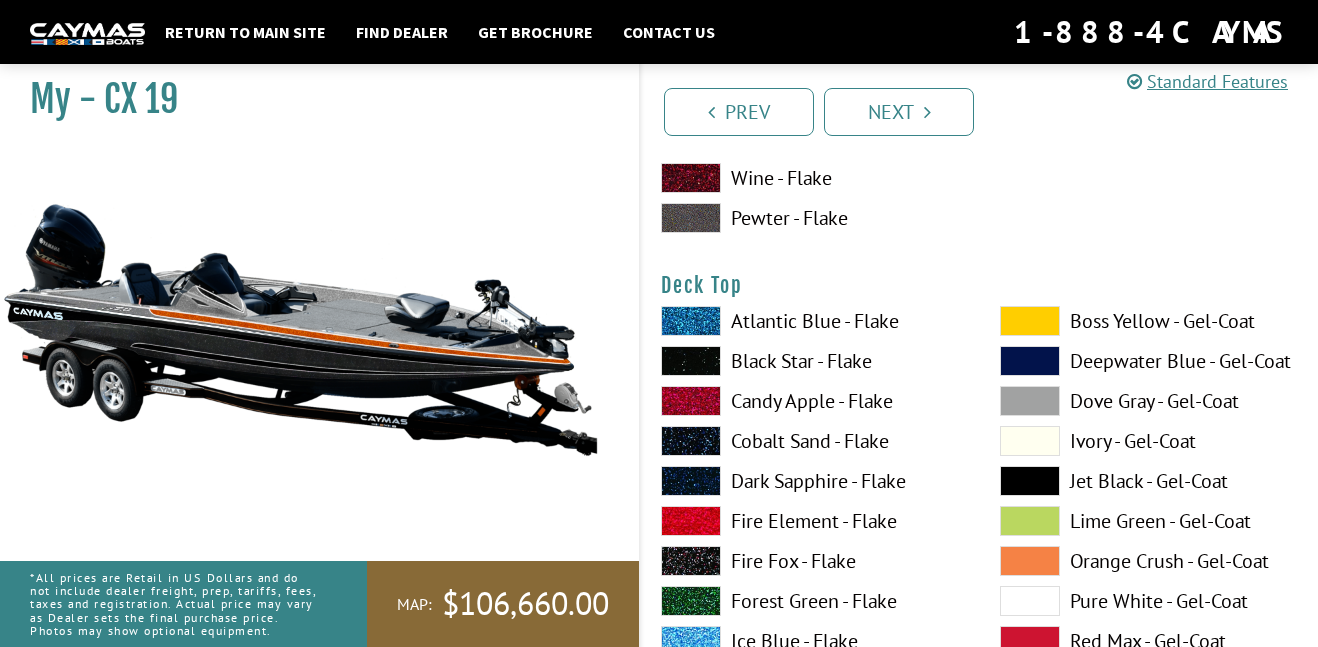 scroll, scrollTop: 2524, scrollLeft: 0, axis: vertical 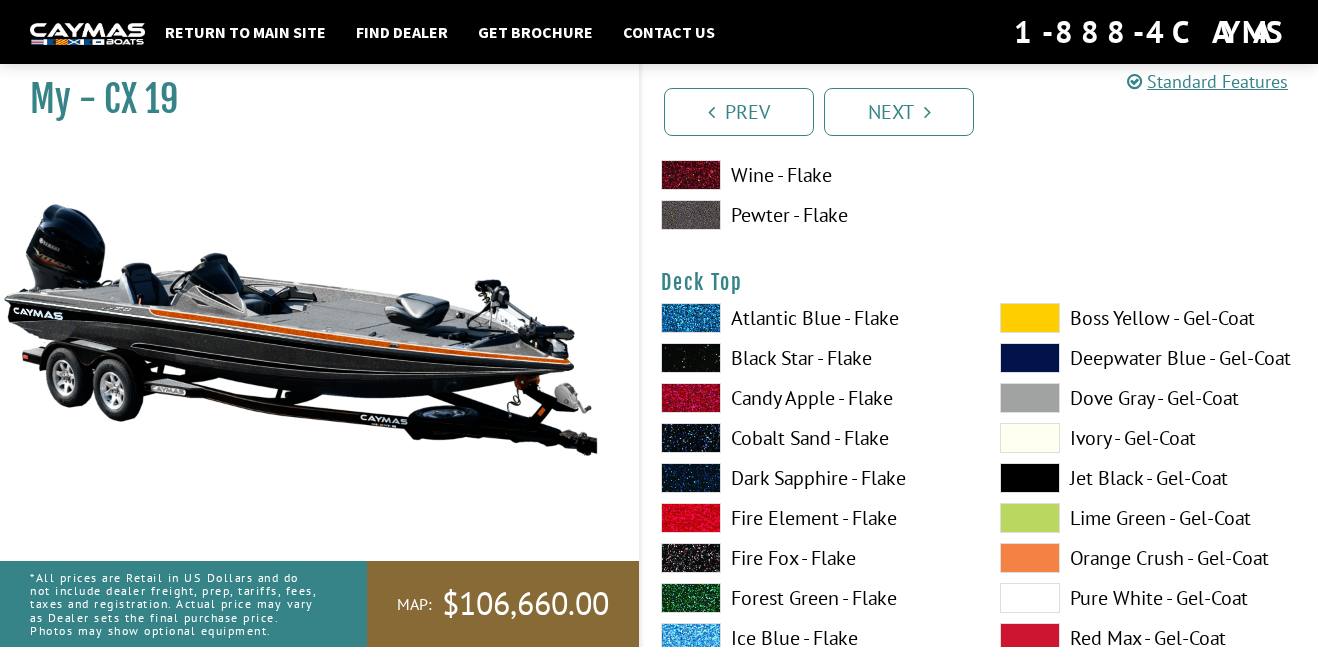 click at bounding box center [1030, 318] 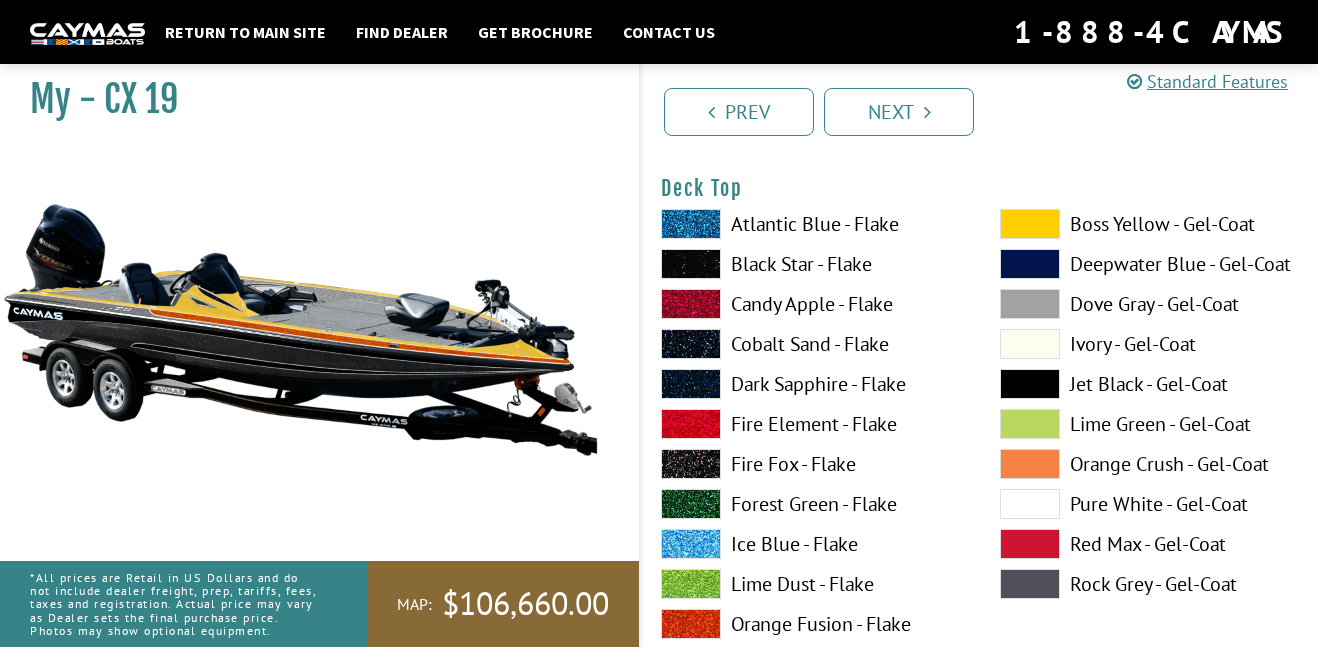 scroll, scrollTop: 2622, scrollLeft: 0, axis: vertical 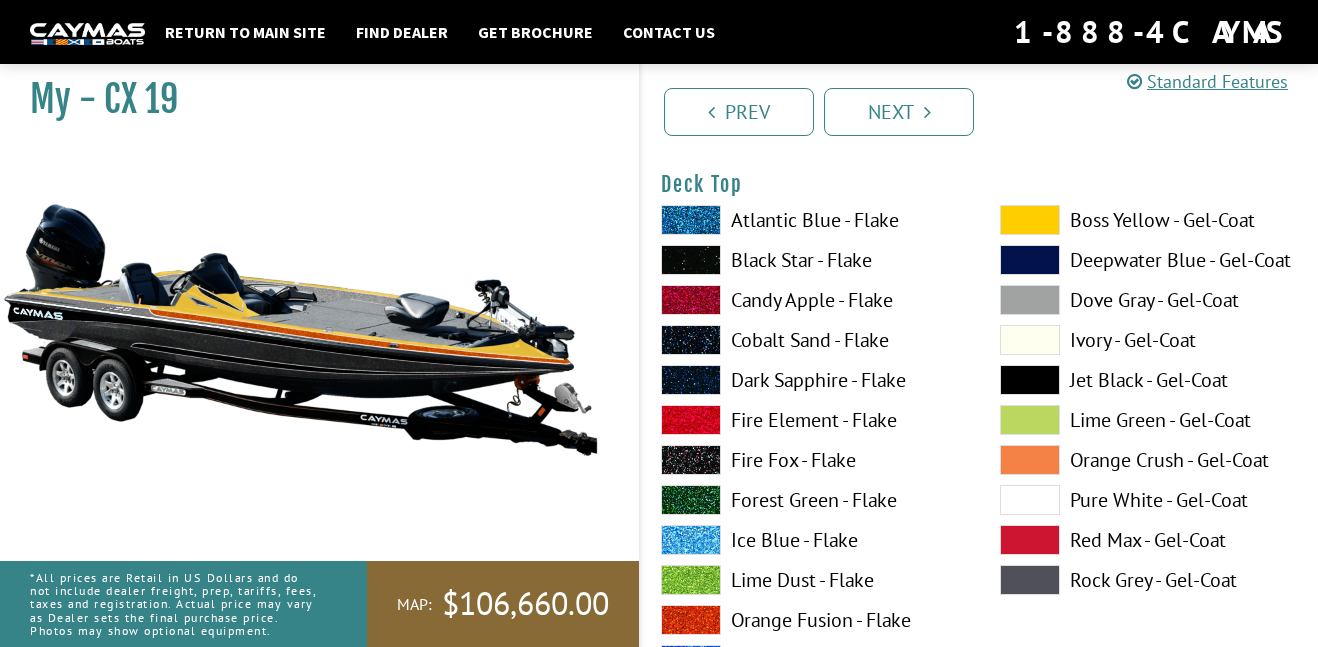 click at bounding box center (1030, 500) 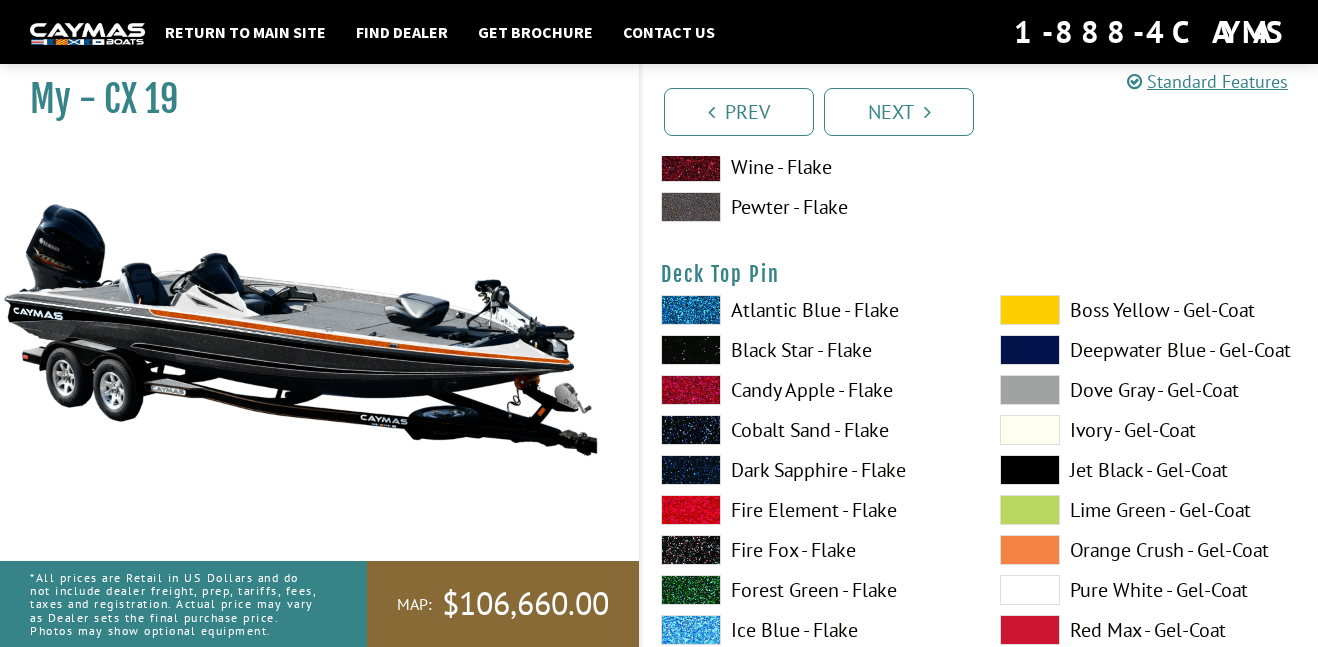 scroll, scrollTop: 3353, scrollLeft: 0, axis: vertical 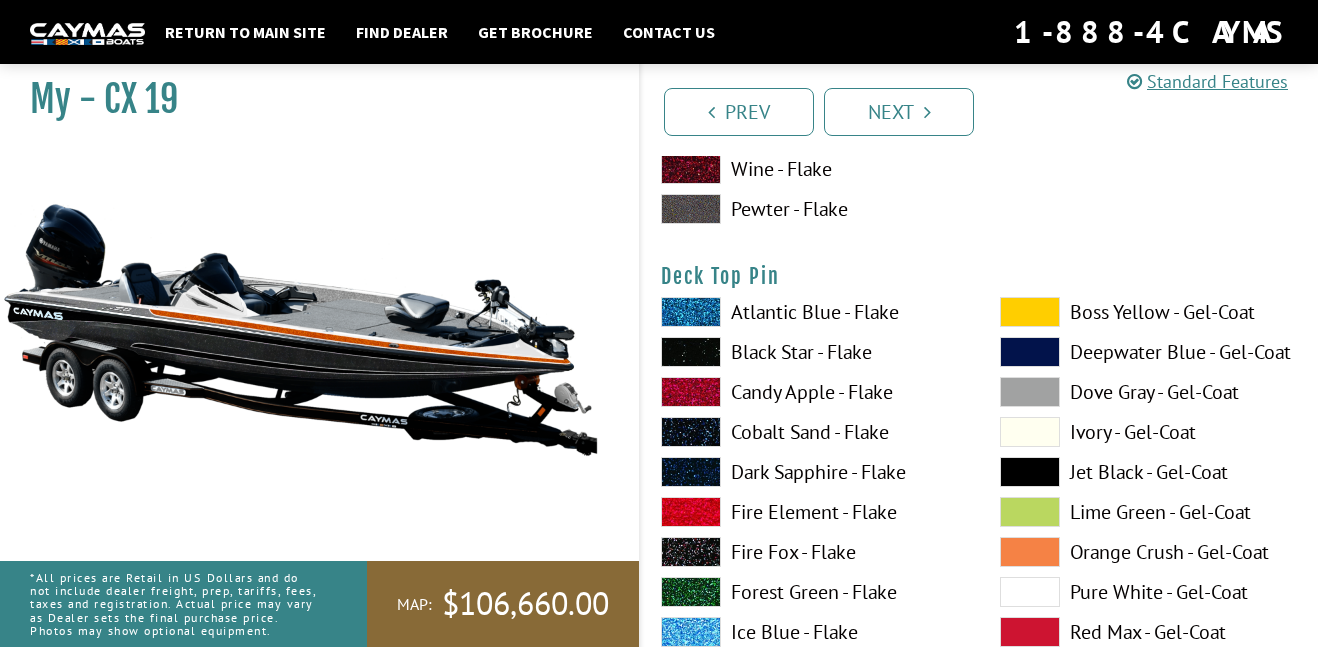 click at bounding box center (1030, 352) 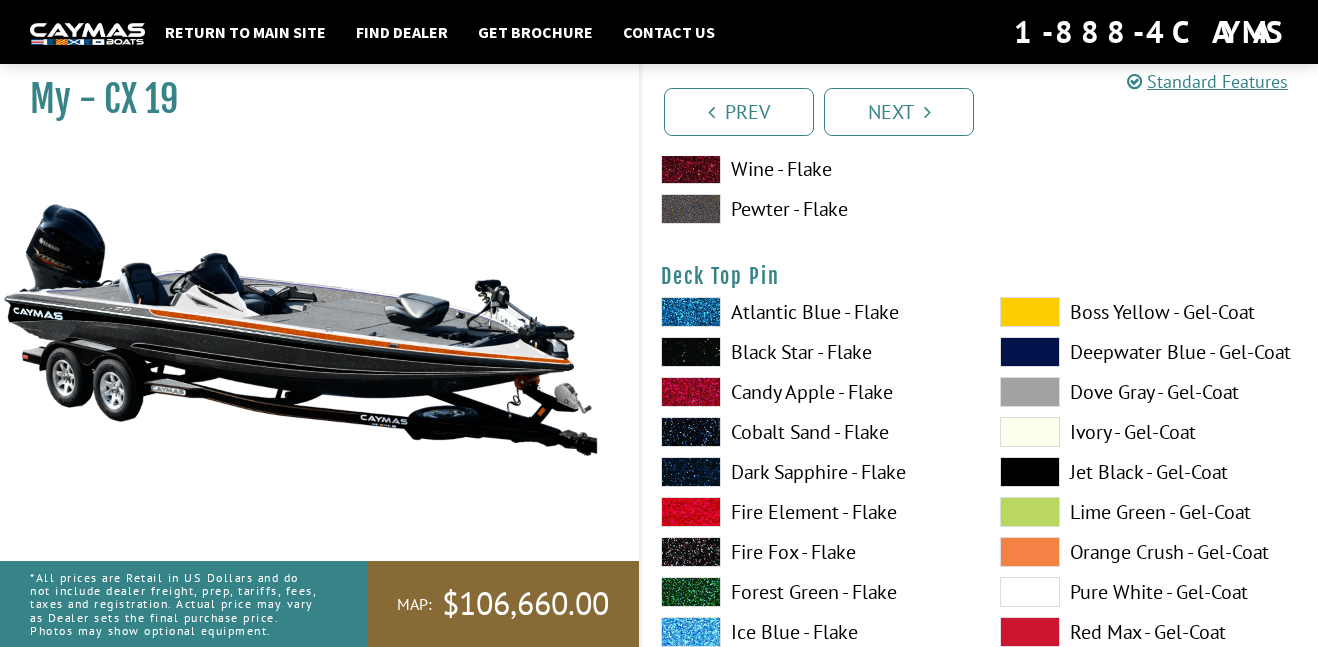 click at bounding box center (1030, 312) 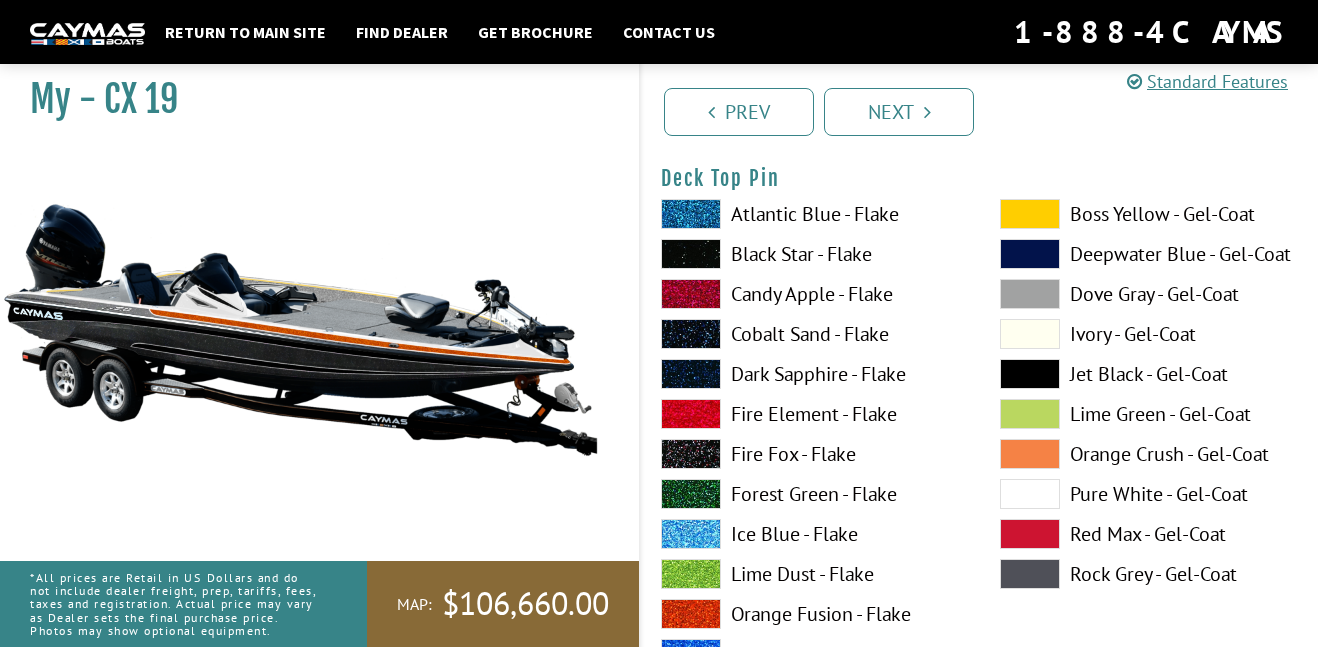 scroll, scrollTop: 3460, scrollLeft: 0, axis: vertical 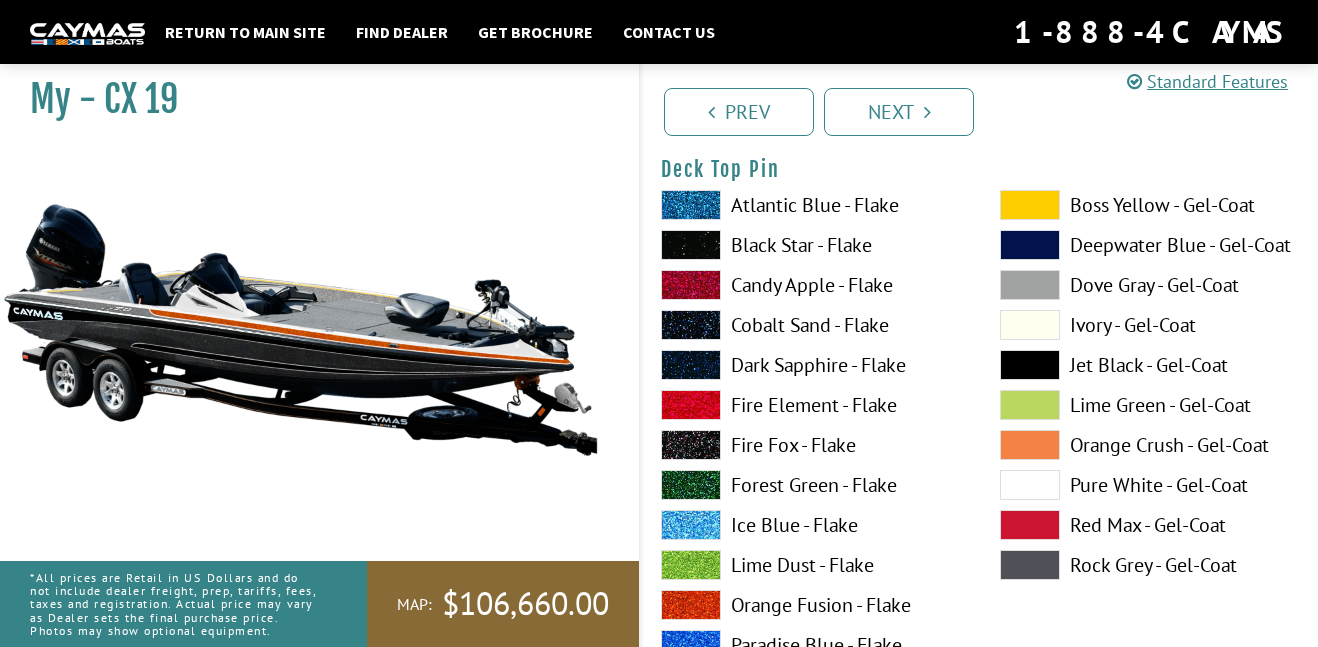 click at bounding box center (1030, 445) 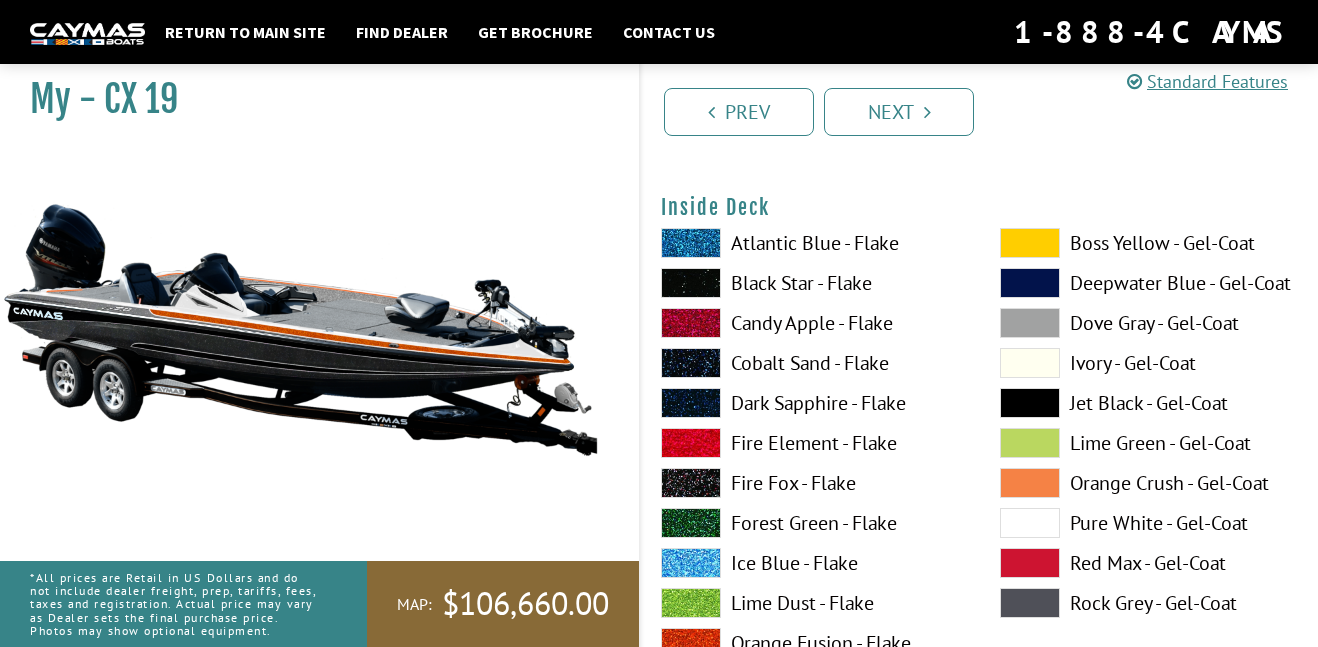 scroll, scrollTop: 4249, scrollLeft: 0, axis: vertical 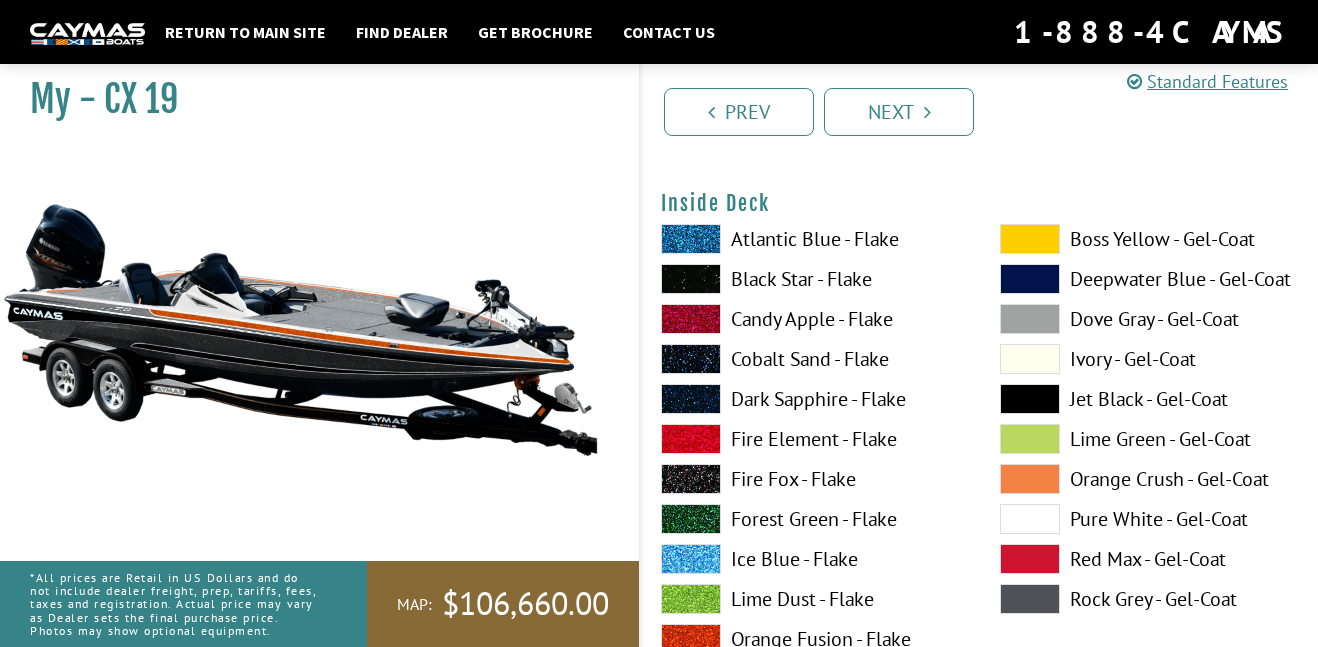 click at bounding box center (1030, 359) 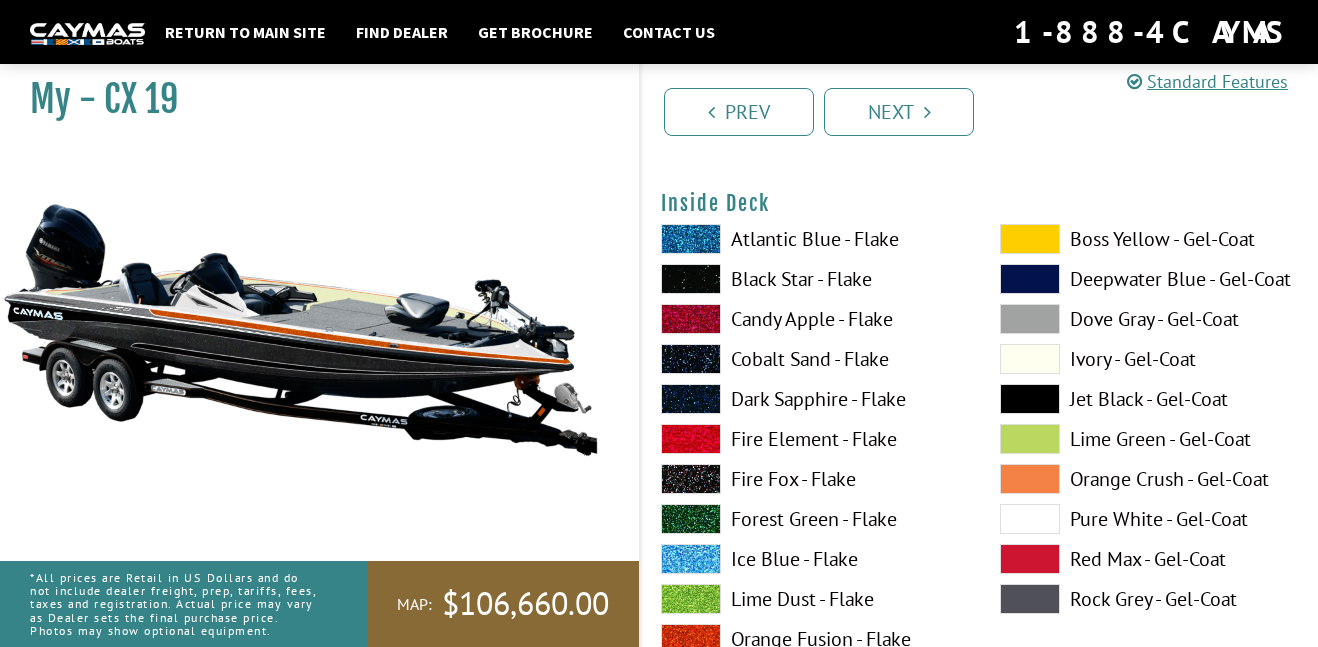 click at bounding box center (691, 319) 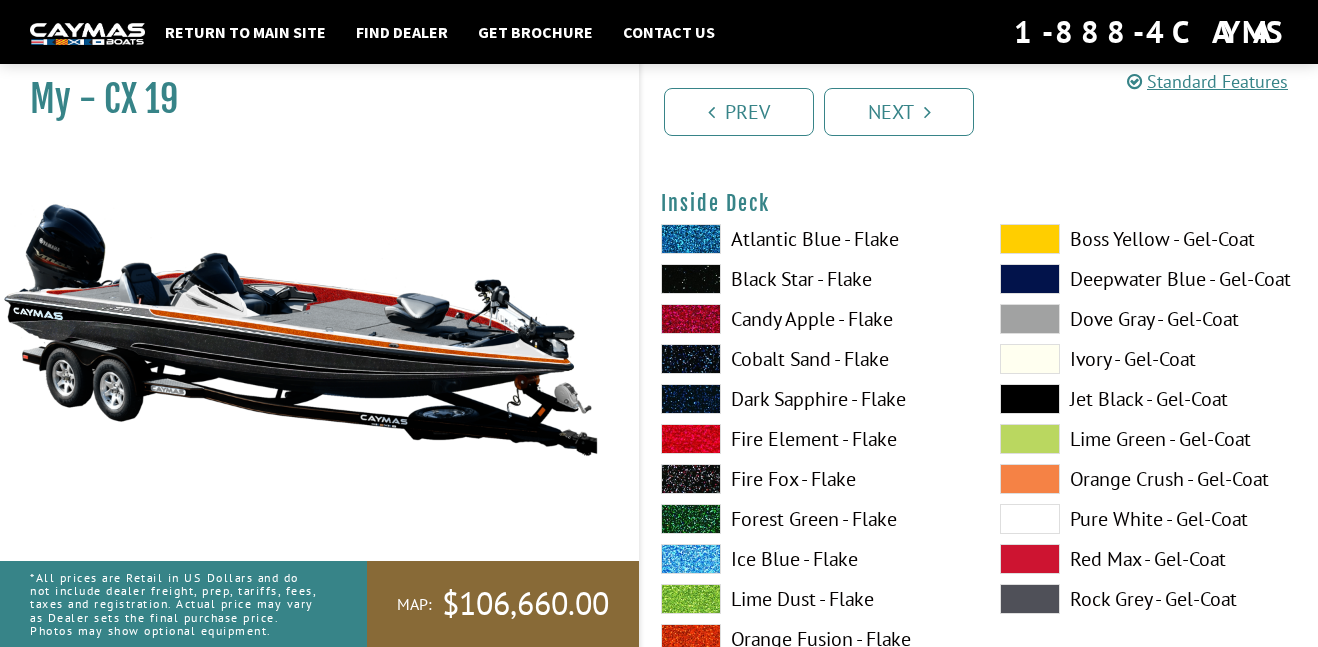 click on "Fire Fox - Flake" at bounding box center (810, 479) 